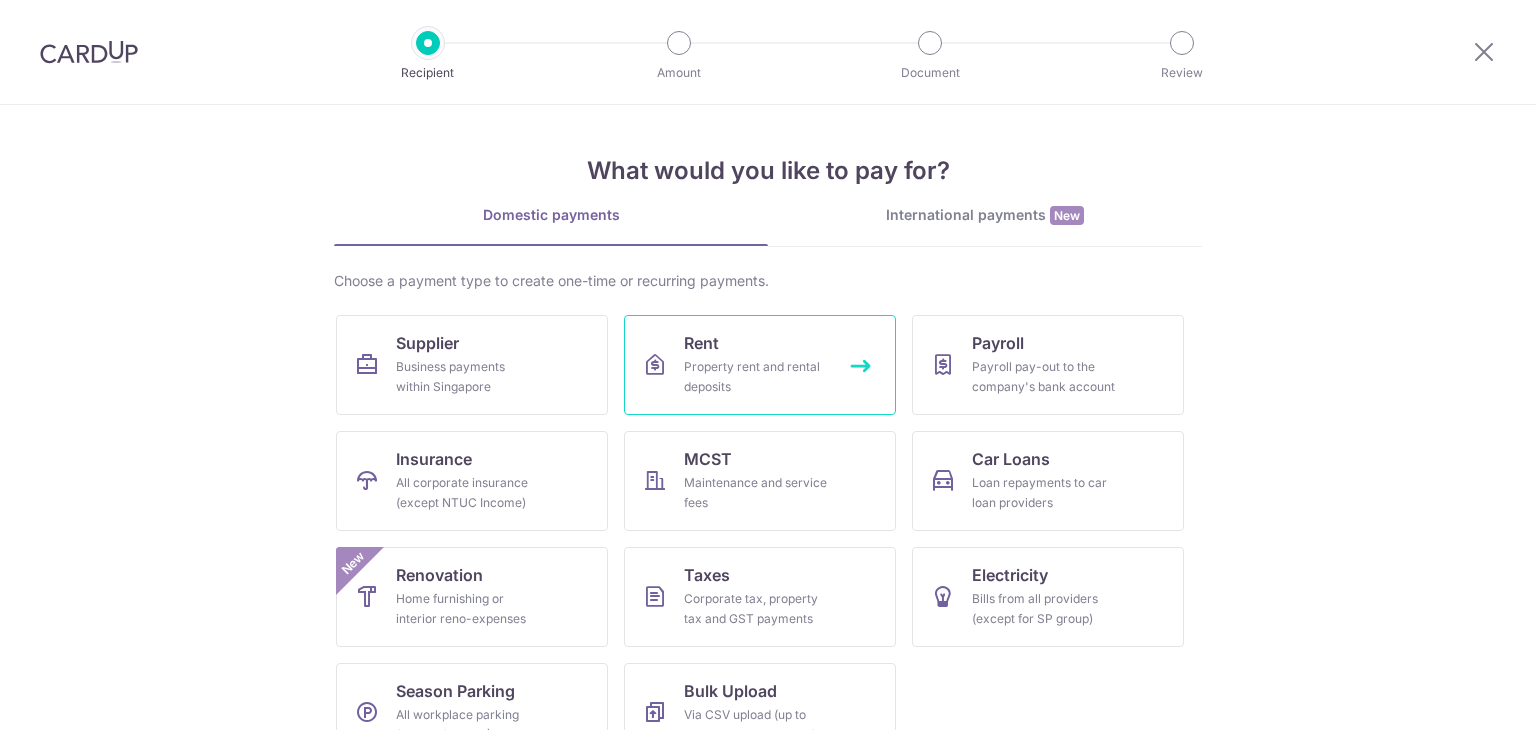 scroll, scrollTop: 0, scrollLeft: 0, axis: both 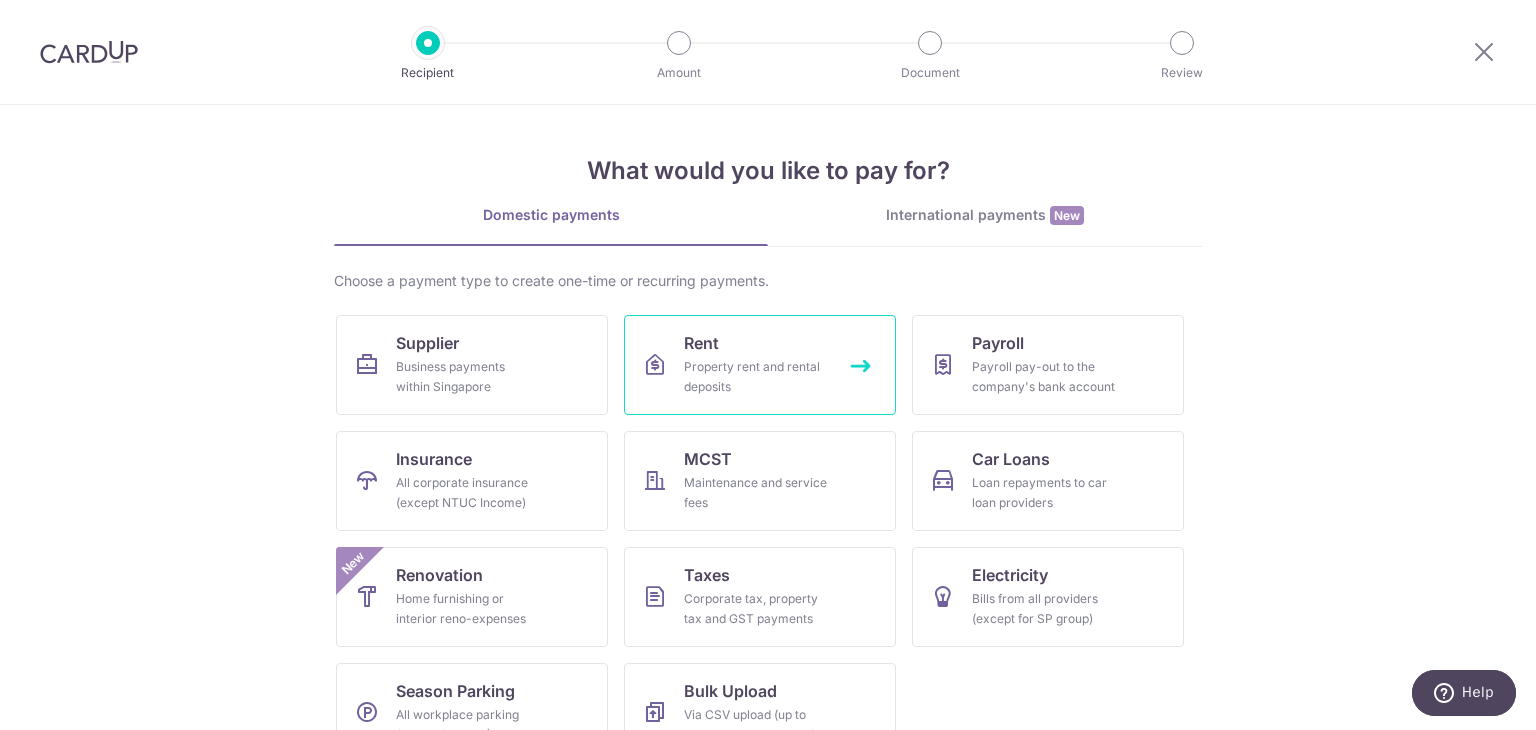 click on "Property rent and rental deposits" at bounding box center [756, 377] 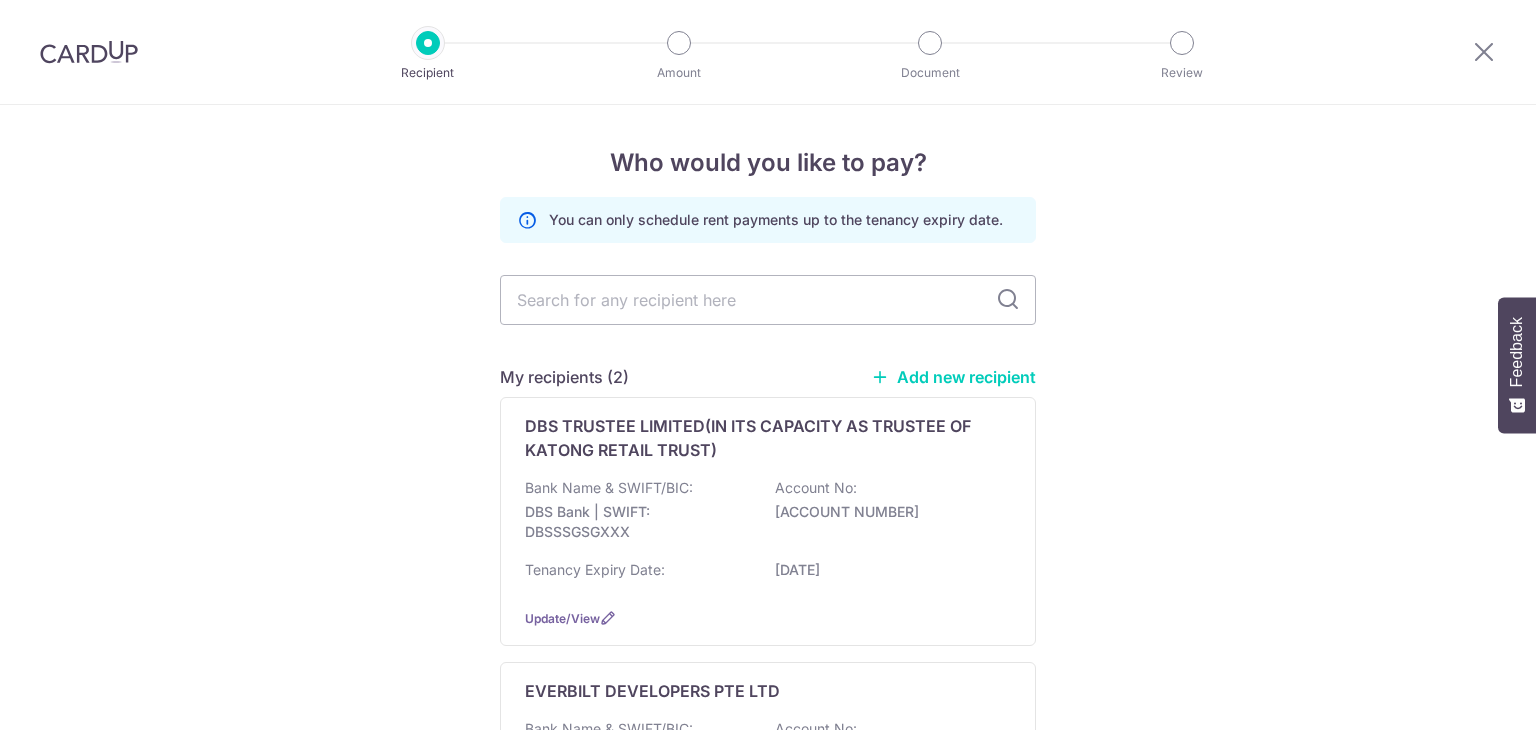 scroll, scrollTop: 0, scrollLeft: 0, axis: both 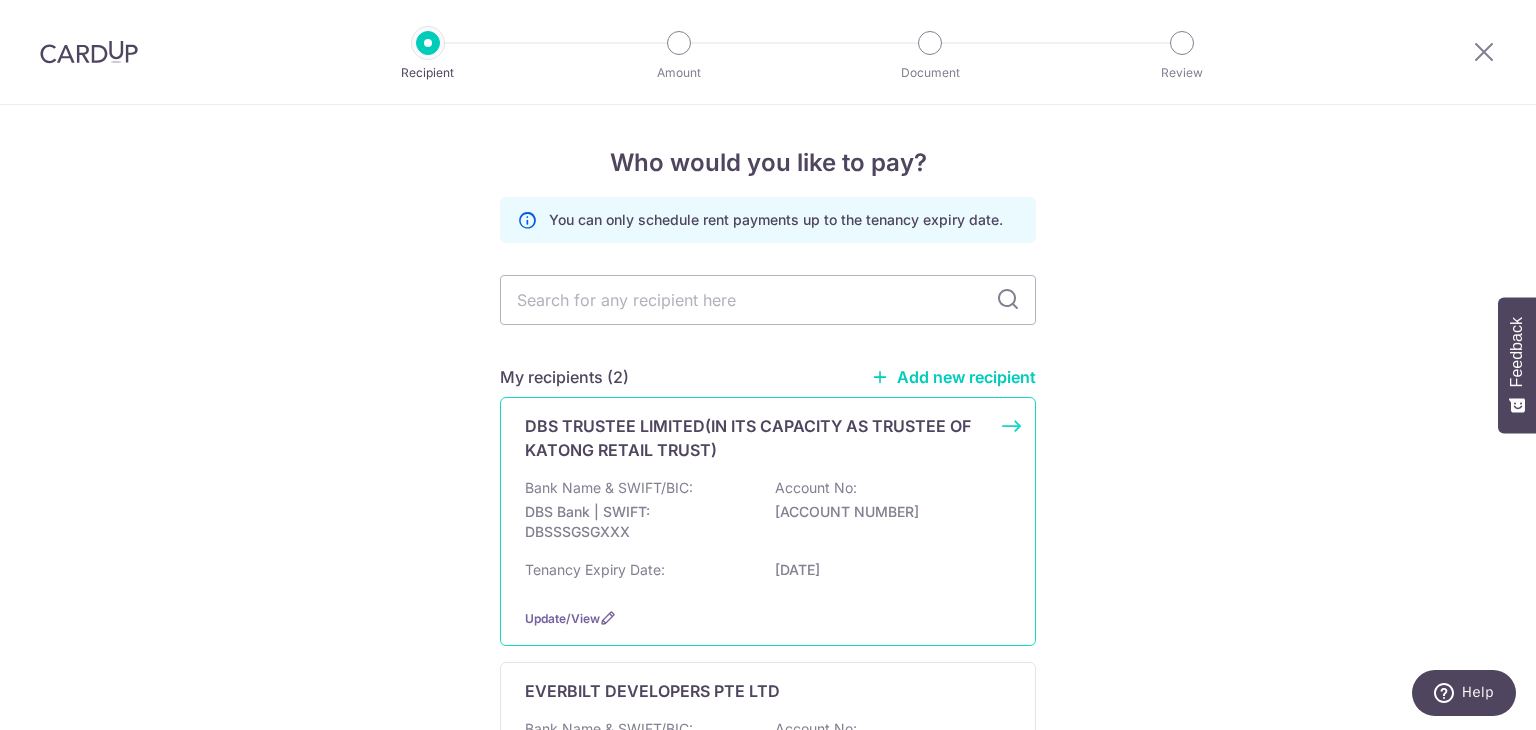 click on "[BANK NAME] | SWIFT: [SWIFT]
Account No:
[ACCOUNT NUMBER]" at bounding box center [768, 515] 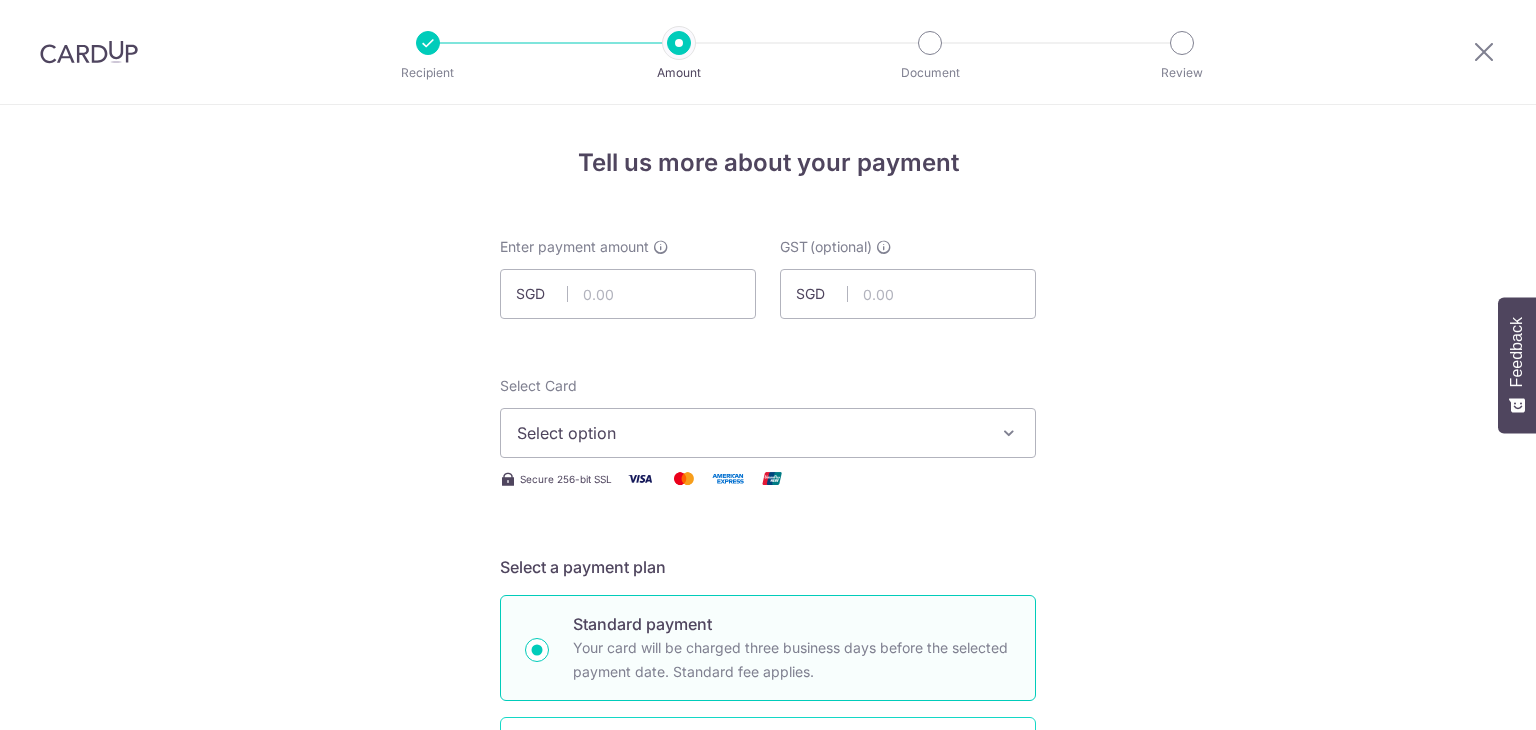 scroll, scrollTop: 0, scrollLeft: 0, axis: both 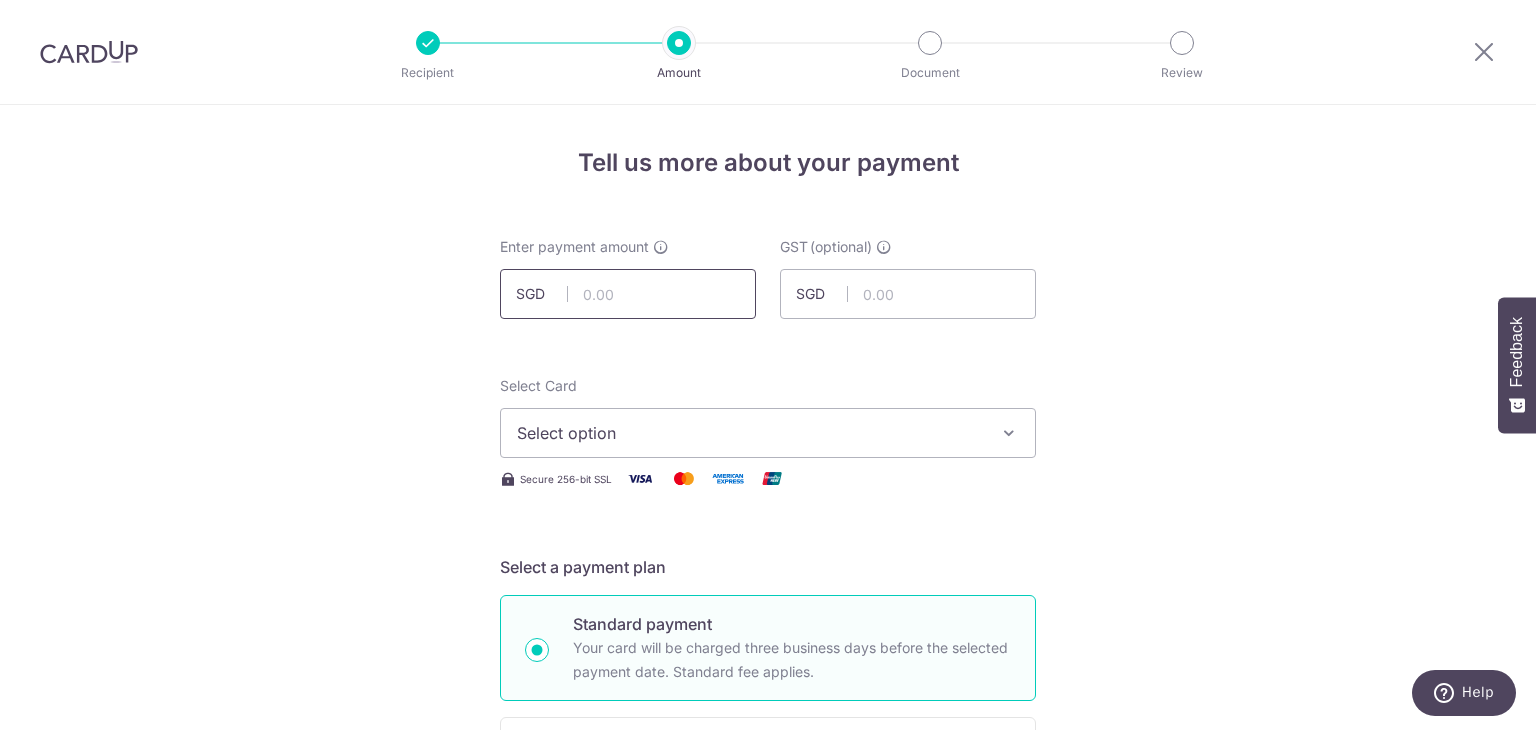 click at bounding box center (628, 294) 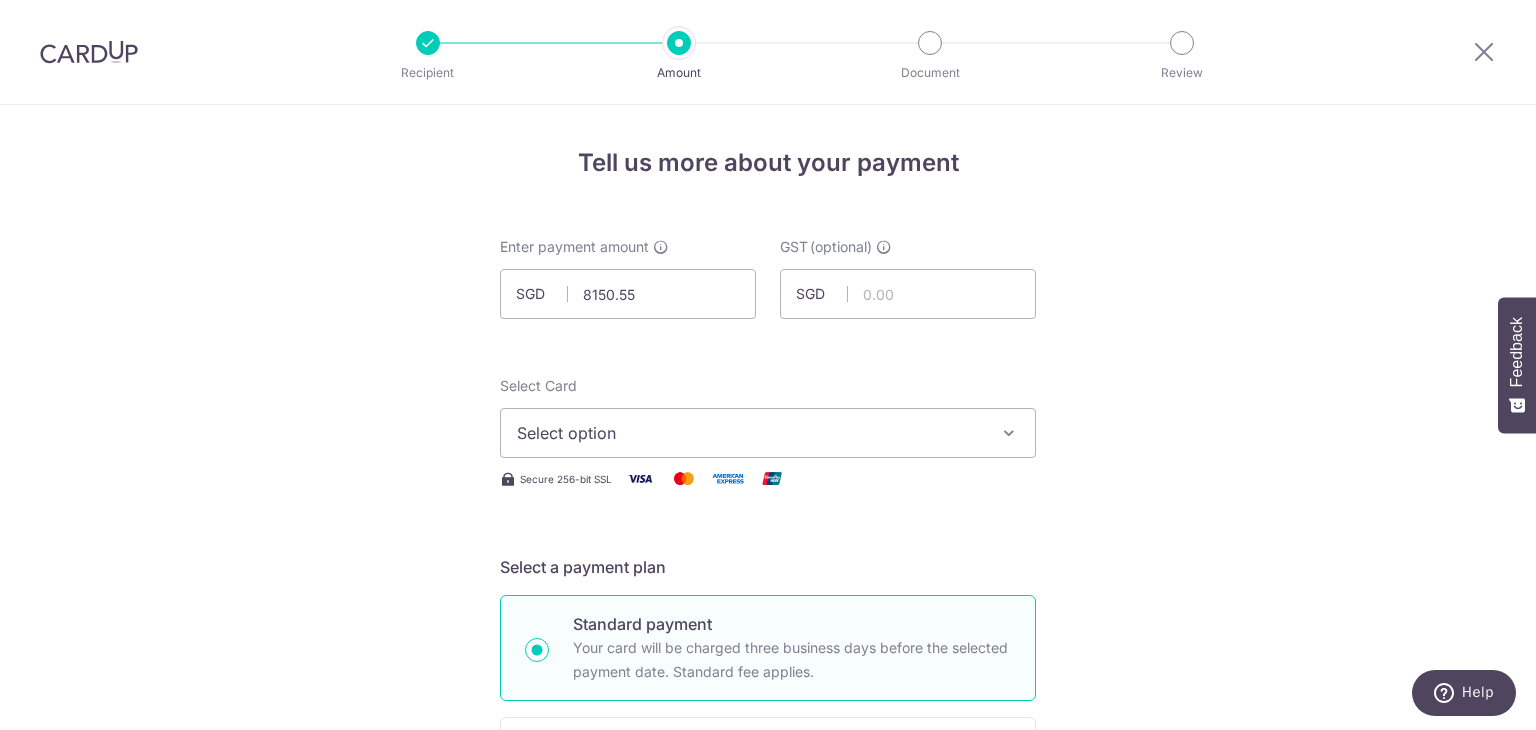 type on "8,150.55" 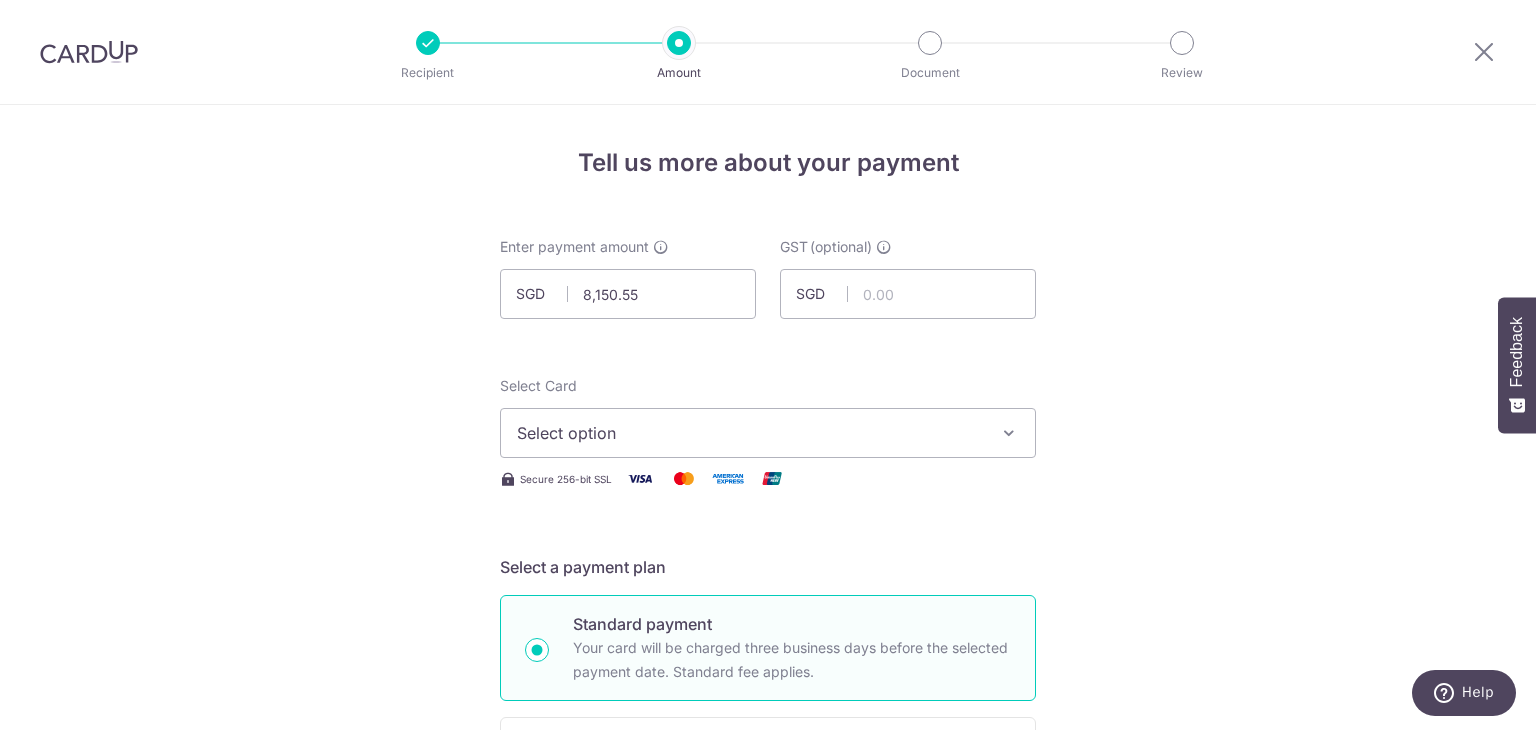 click on "Select option" at bounding box center [768, 433] 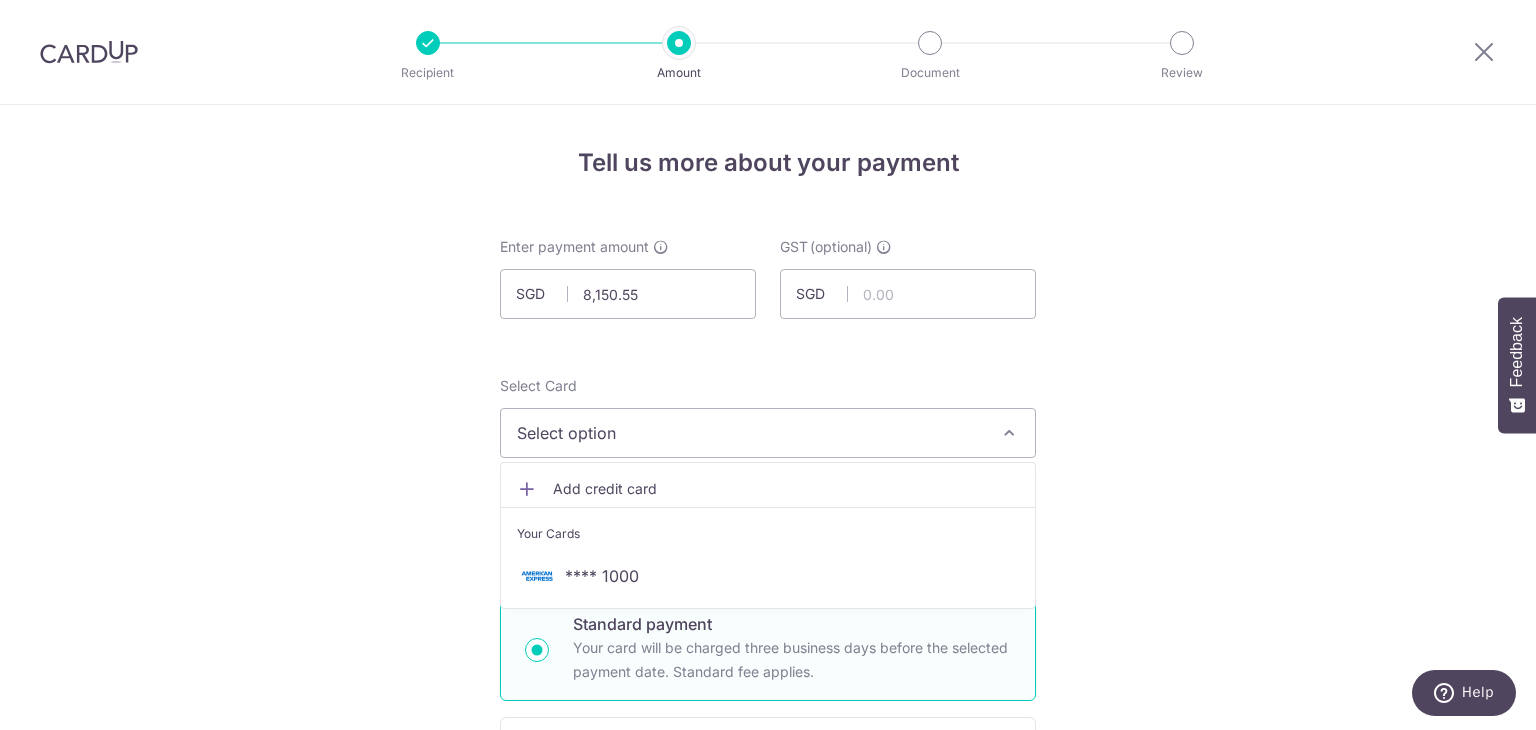 click on "Add credit card" at bounding box center [786, 489] 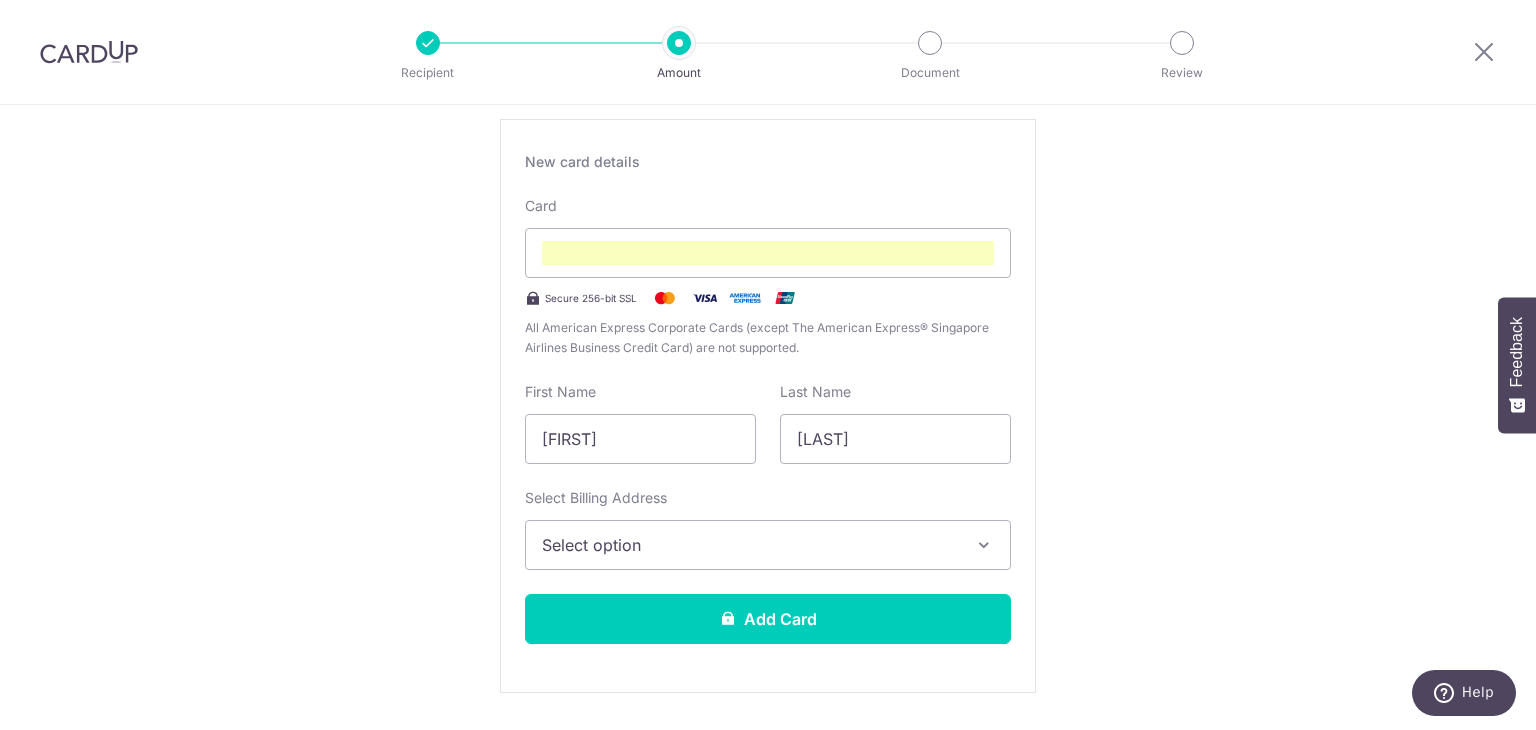 scroll, scrollTop: 384, scrollLeft: 0, axis: vertical 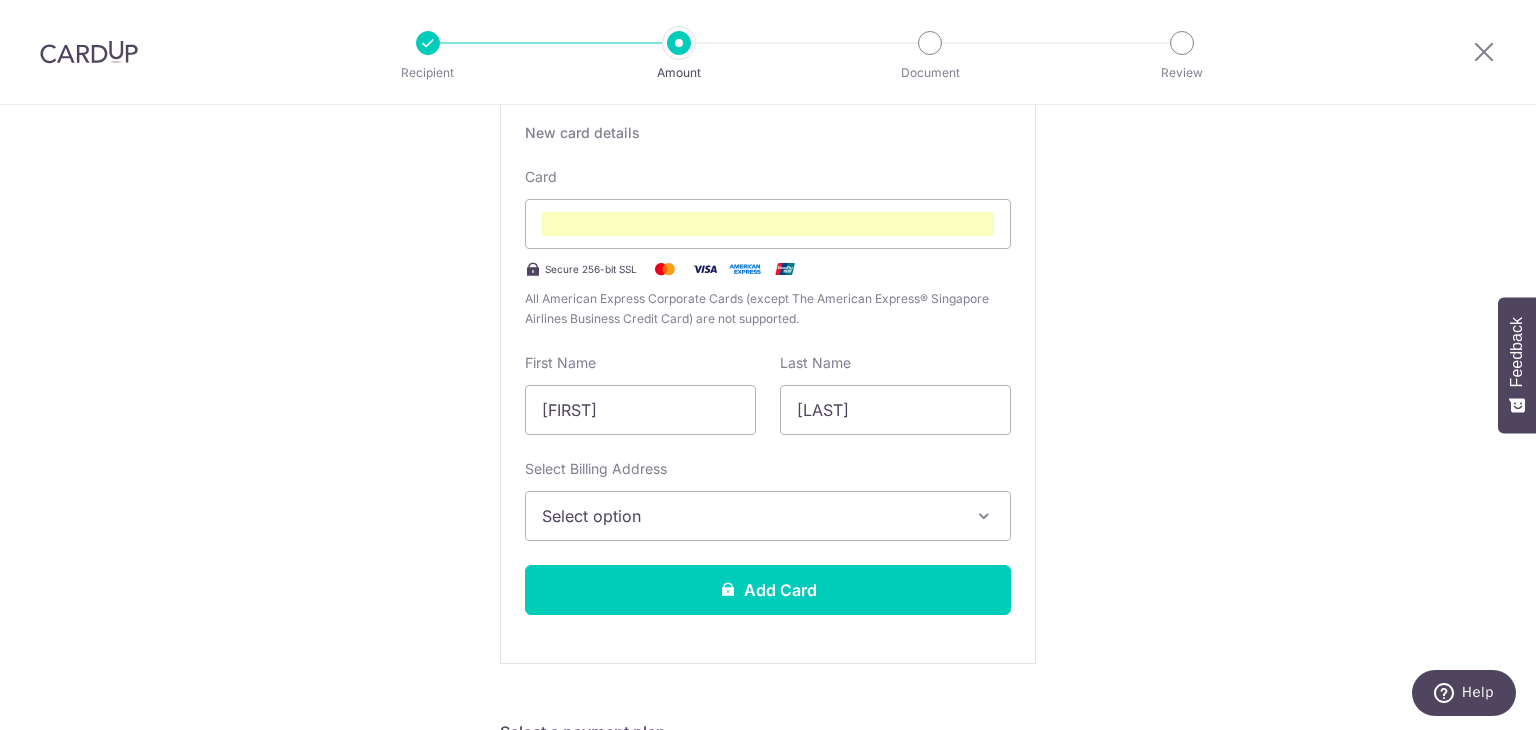 click on "Select option" at bounding box center [750, 516] 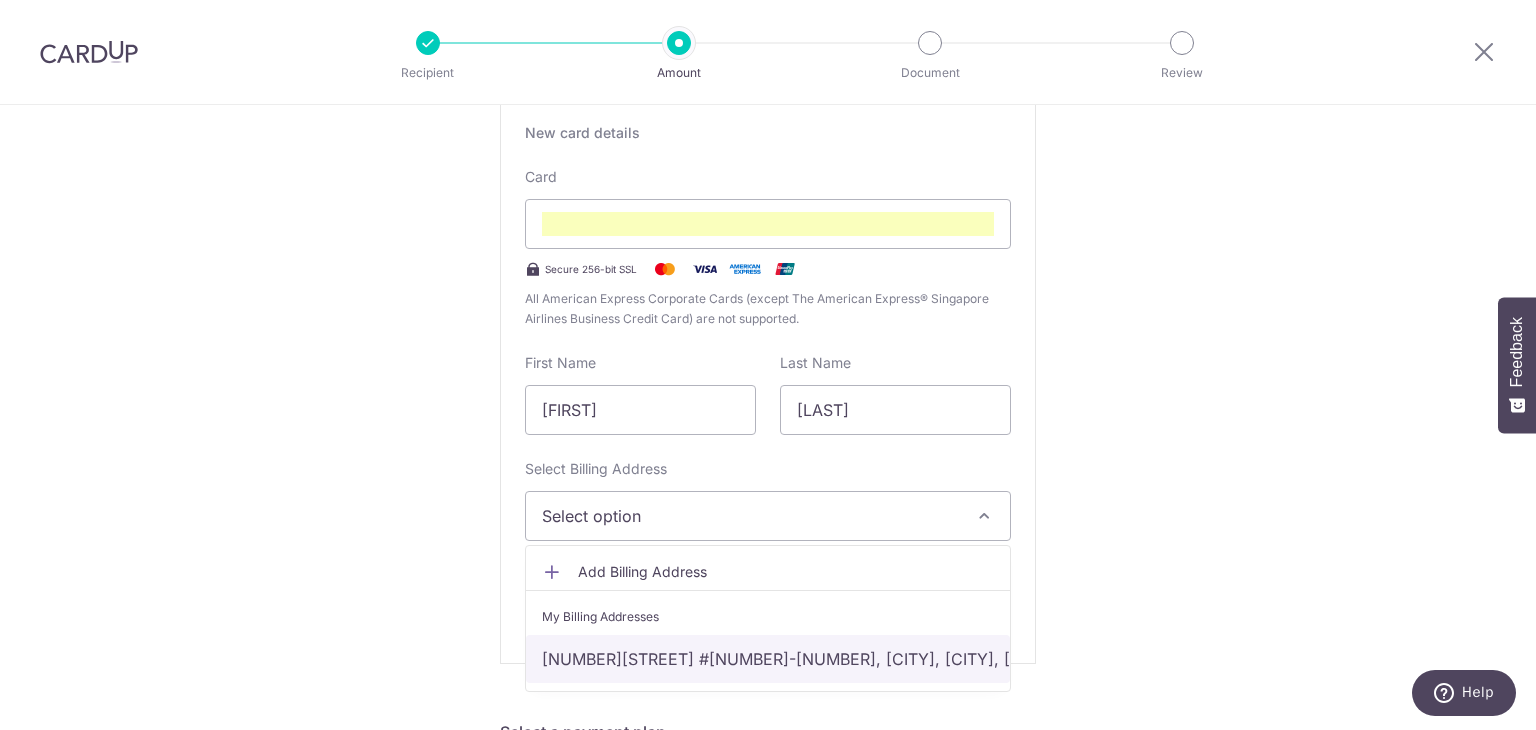 click on "107d tampines road #10-15, Singapore, Singapore, Singapore-534006" at bounding box center [768, 659] 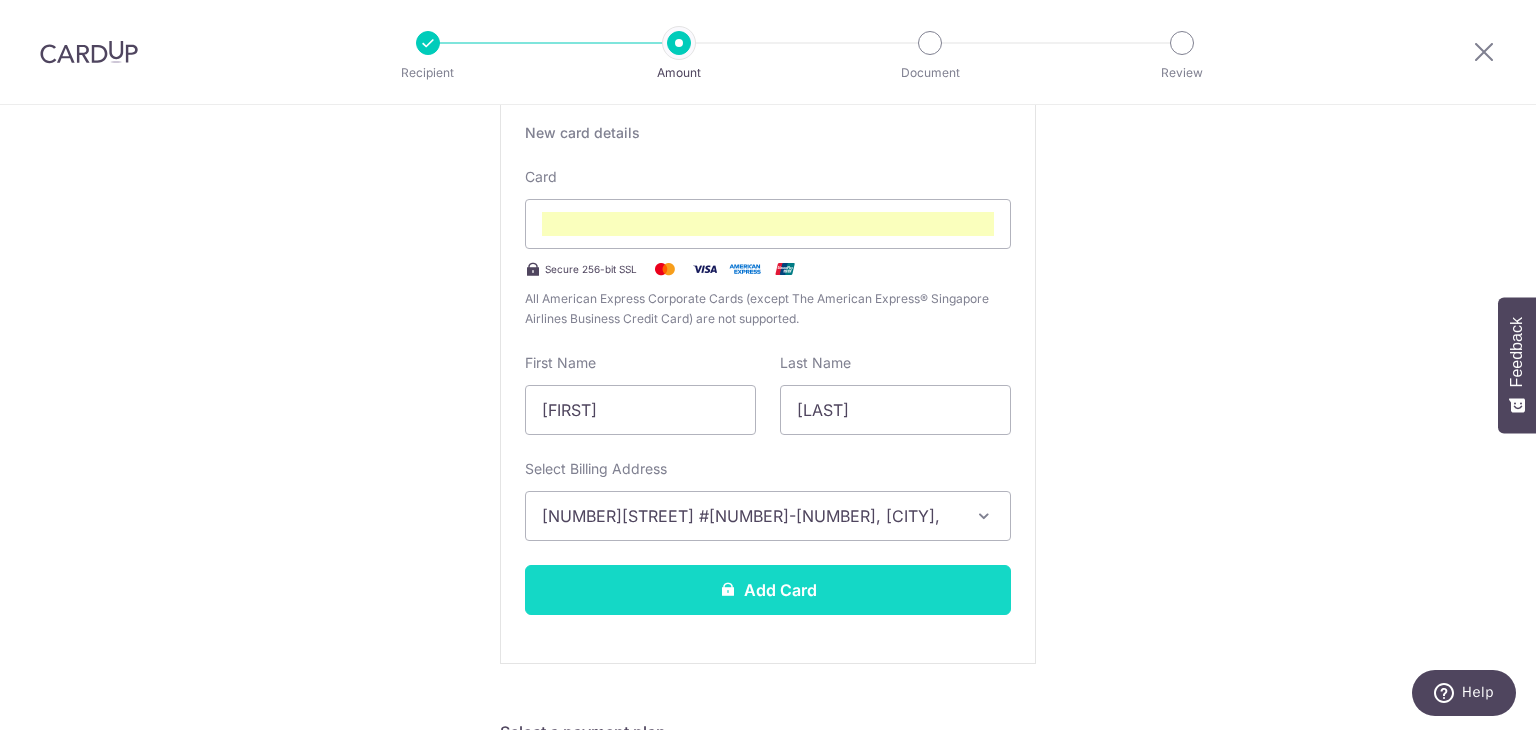 click on "Add Card" at bounding box center (768, 590) 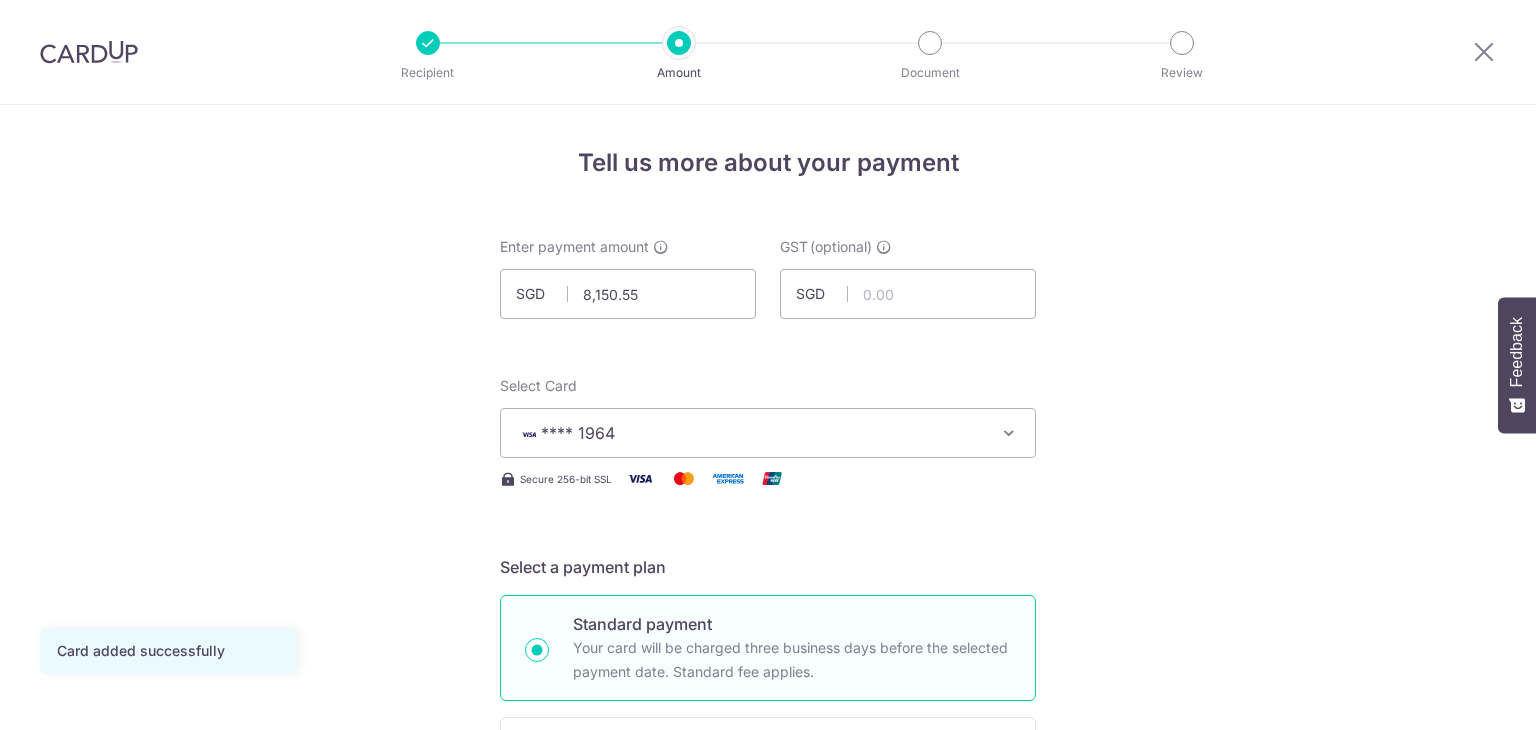 scroll, scrollTop: 0, scrollLeft: 0, axis: both 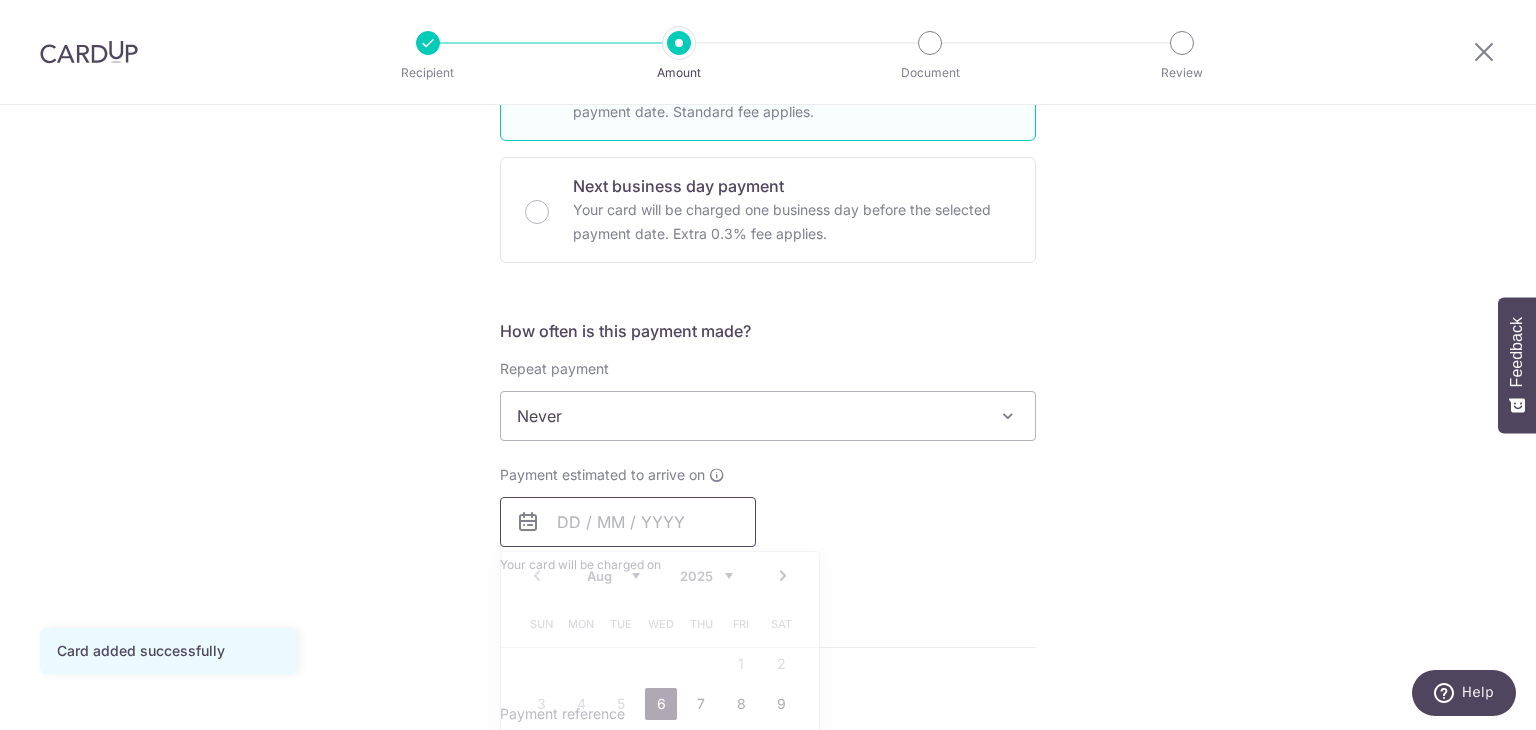 click at bounding box center (628, 522) 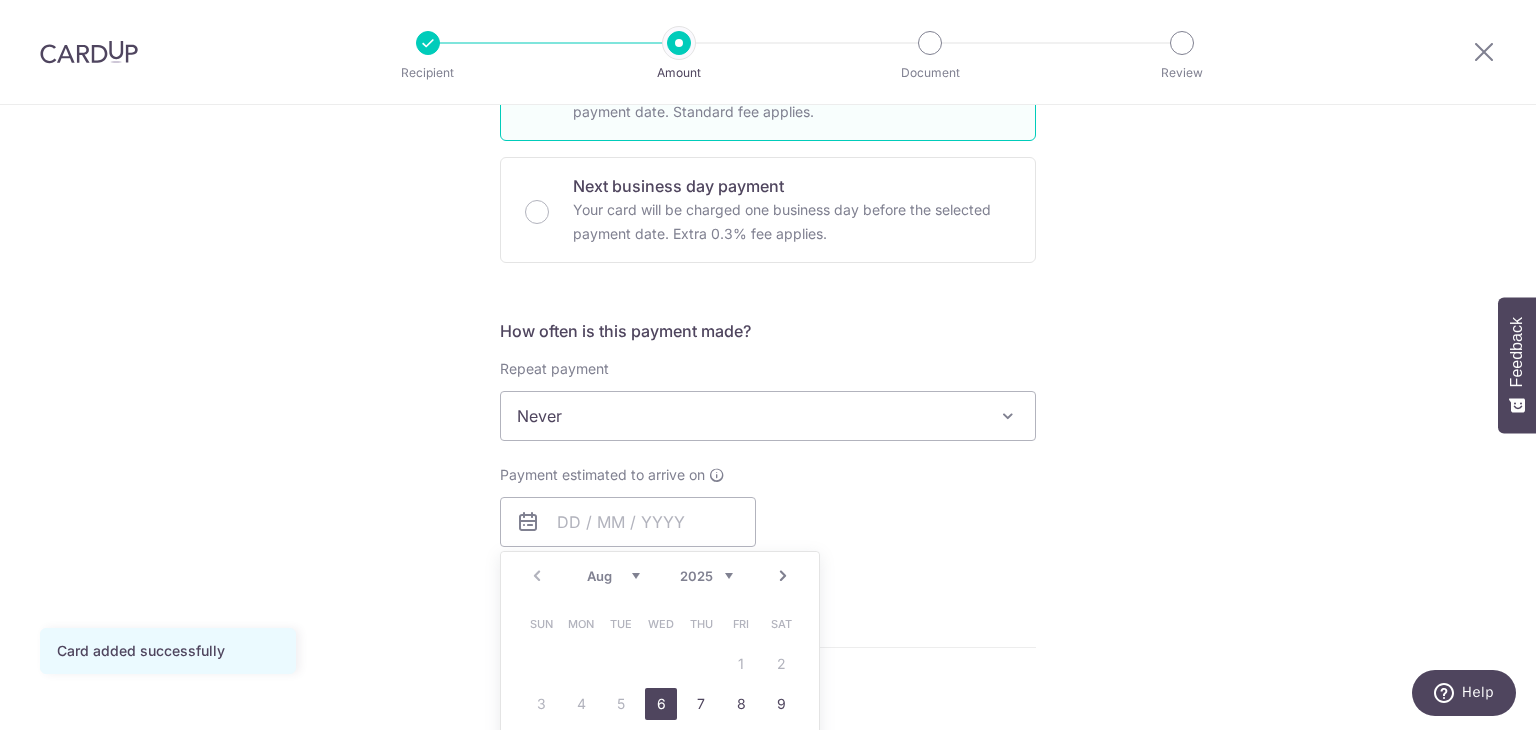 click on "6" at bounding box center (661, 704) 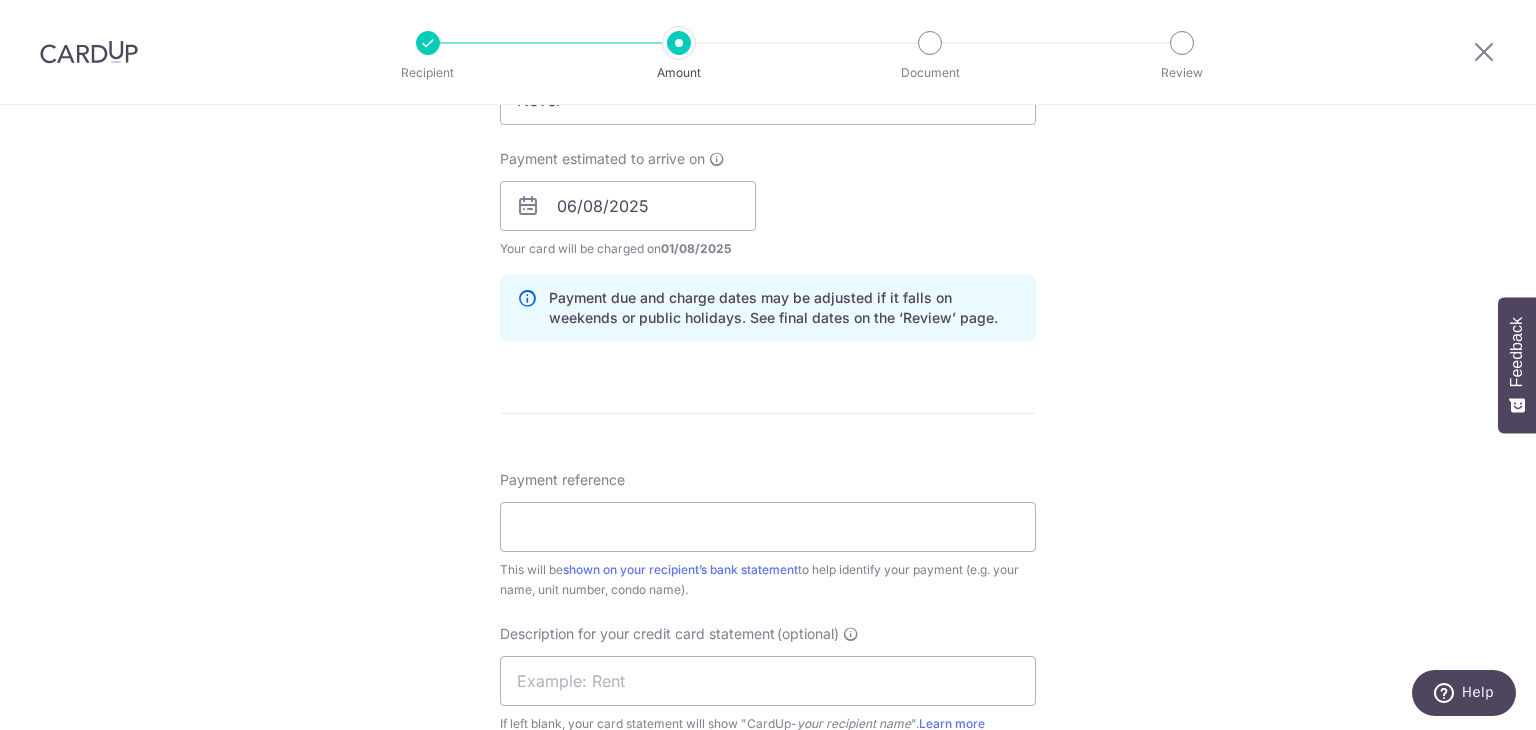scroll, scrollTop: 898, scrollLeft: 0, axis: vertical 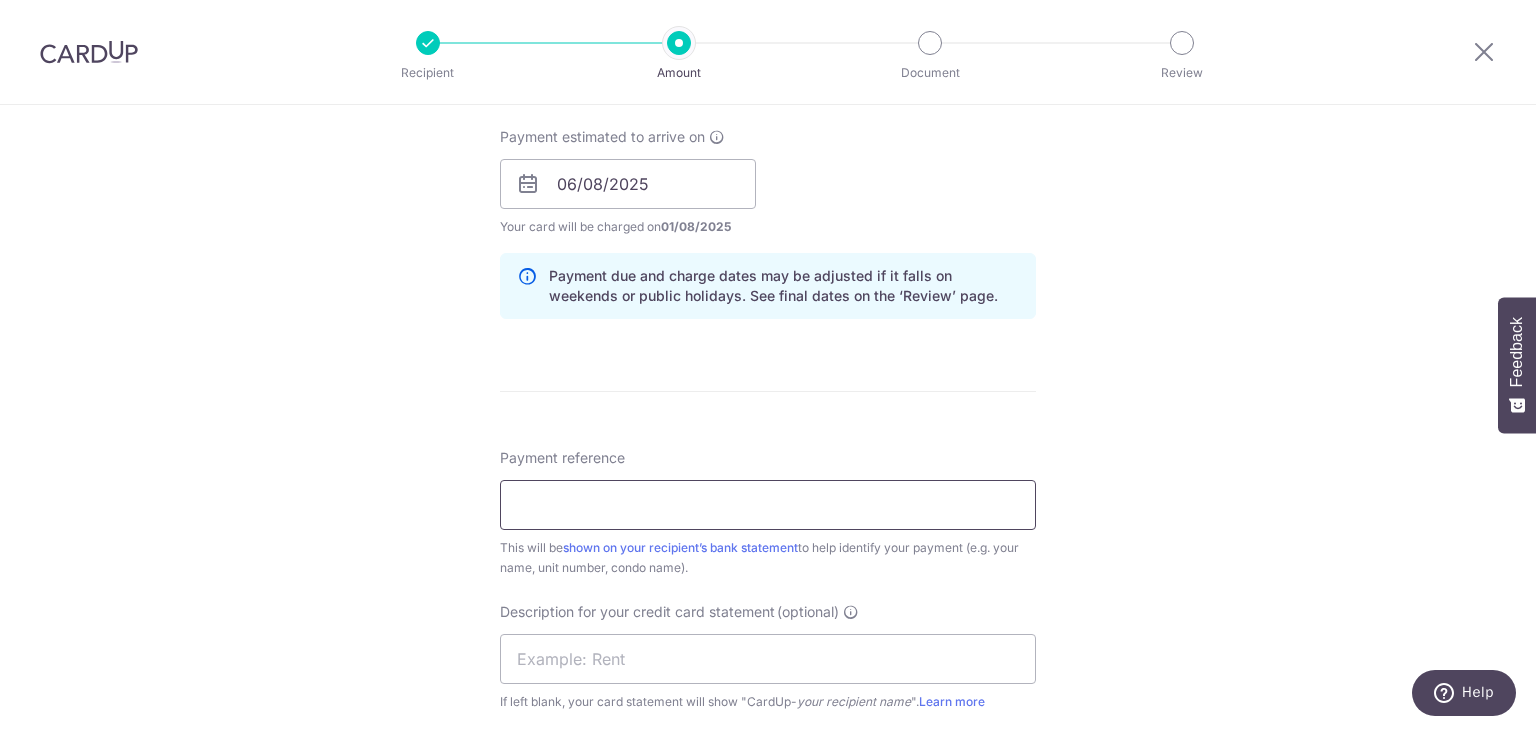 click on "Payment reference" at bounding box center (768, 505) 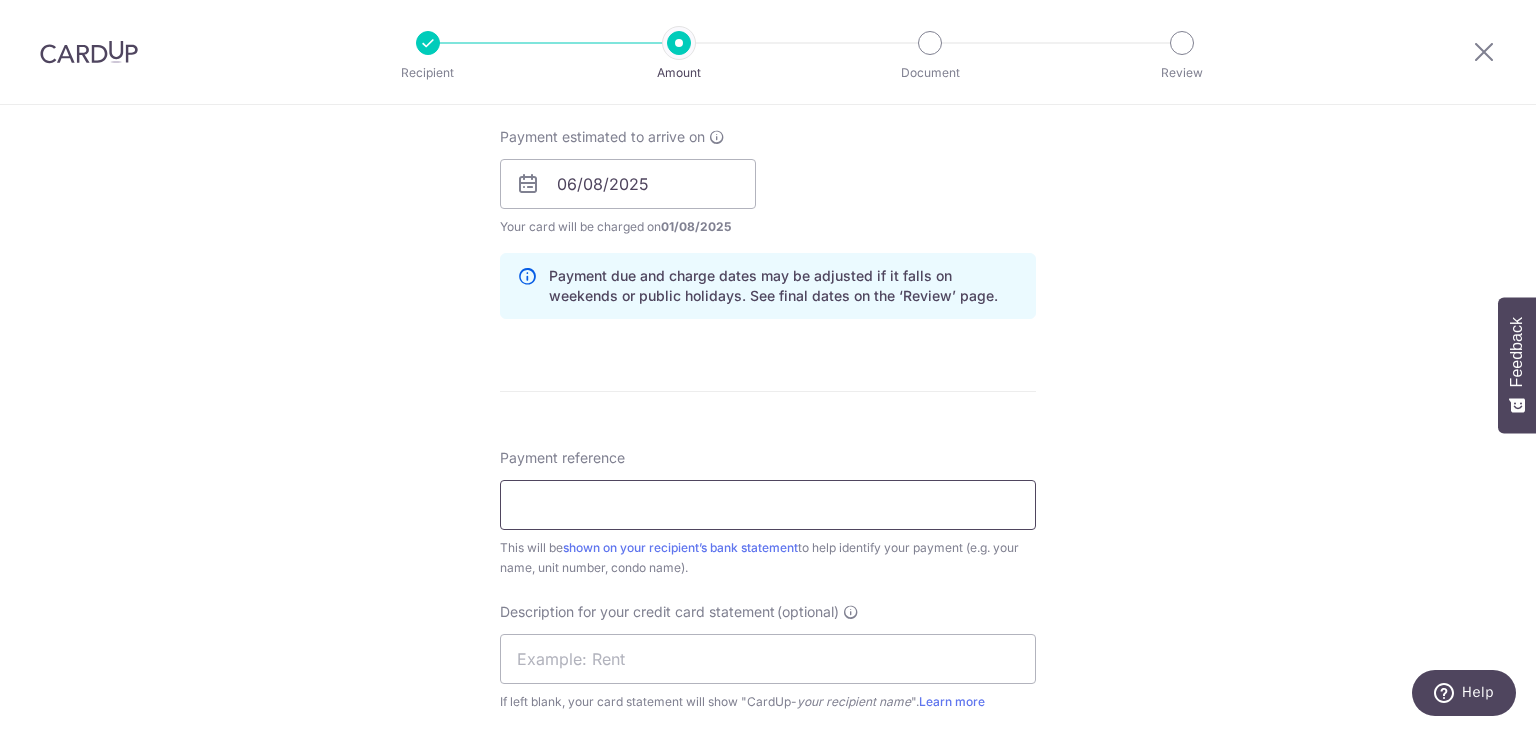 type on "envy and pride" 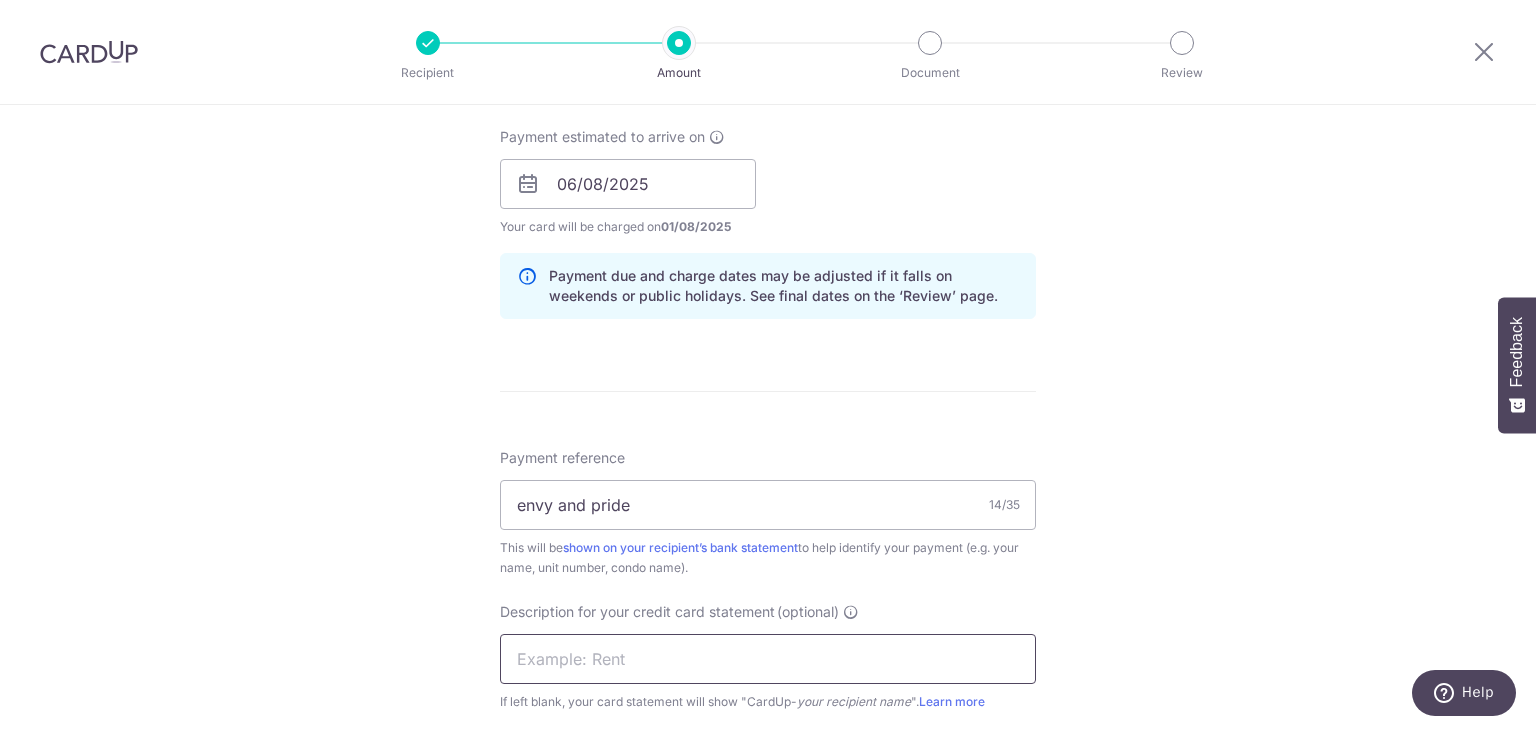 click at bounding box center (768, 659) 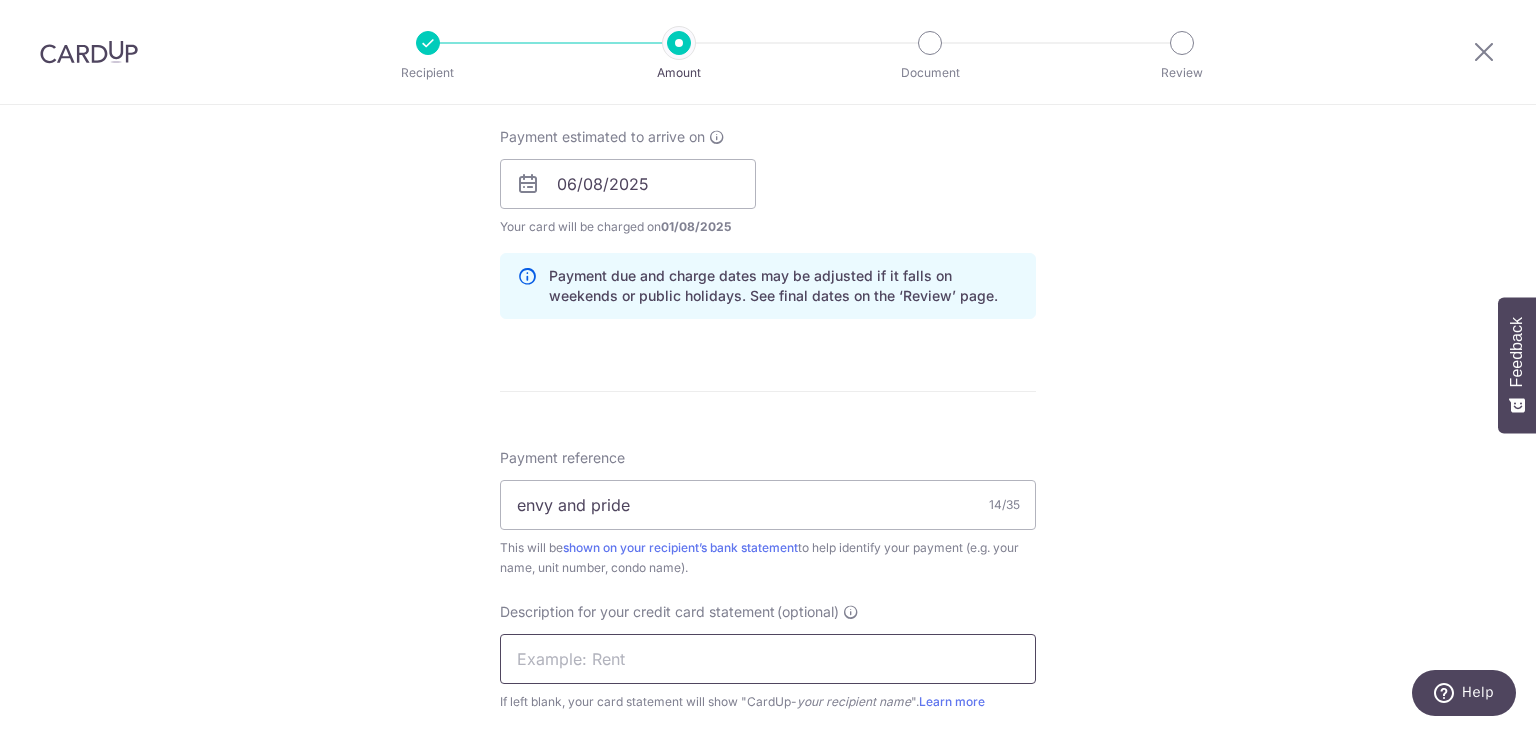 type on "katong rent" 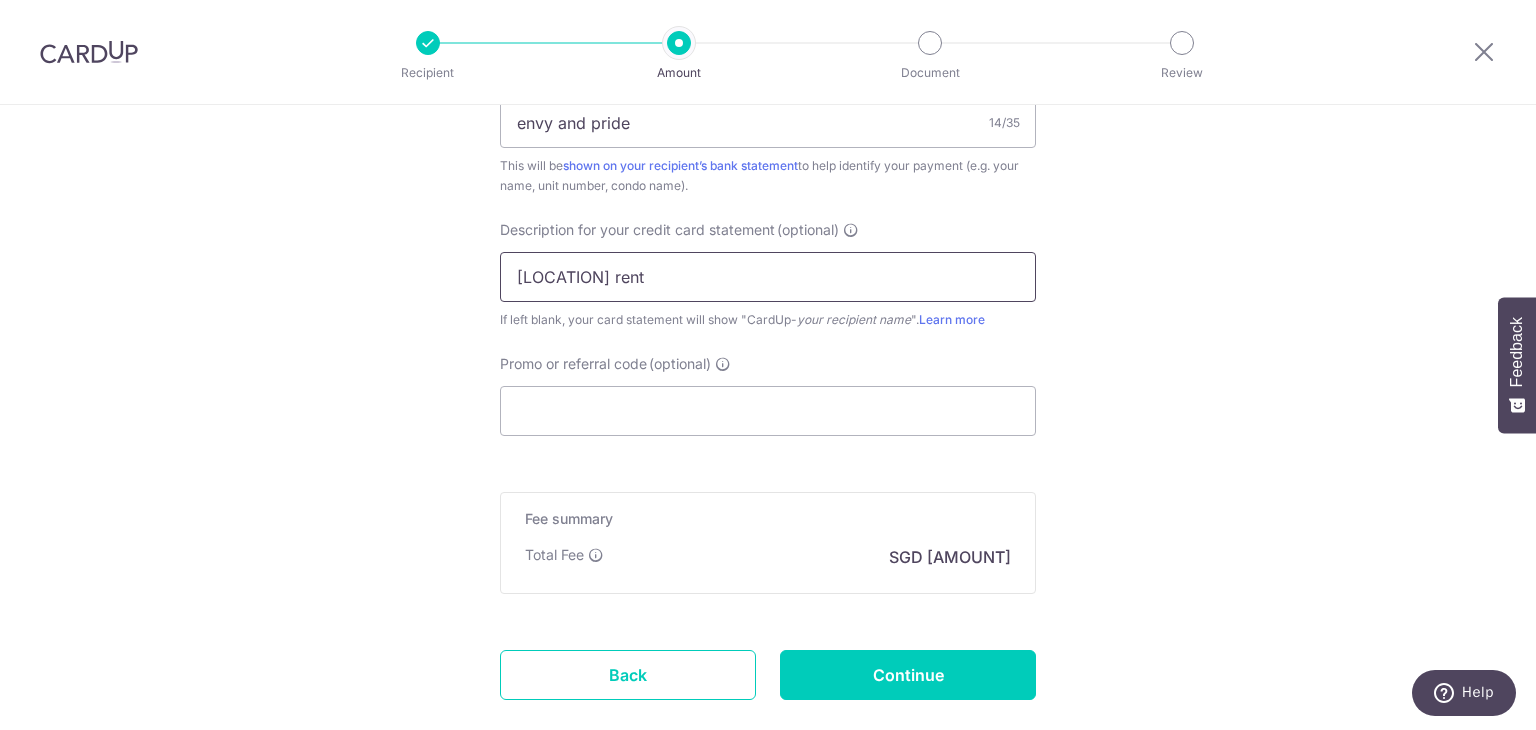 scroll, scrollTop: 1282, scrollLeft: 0, axis: vertical 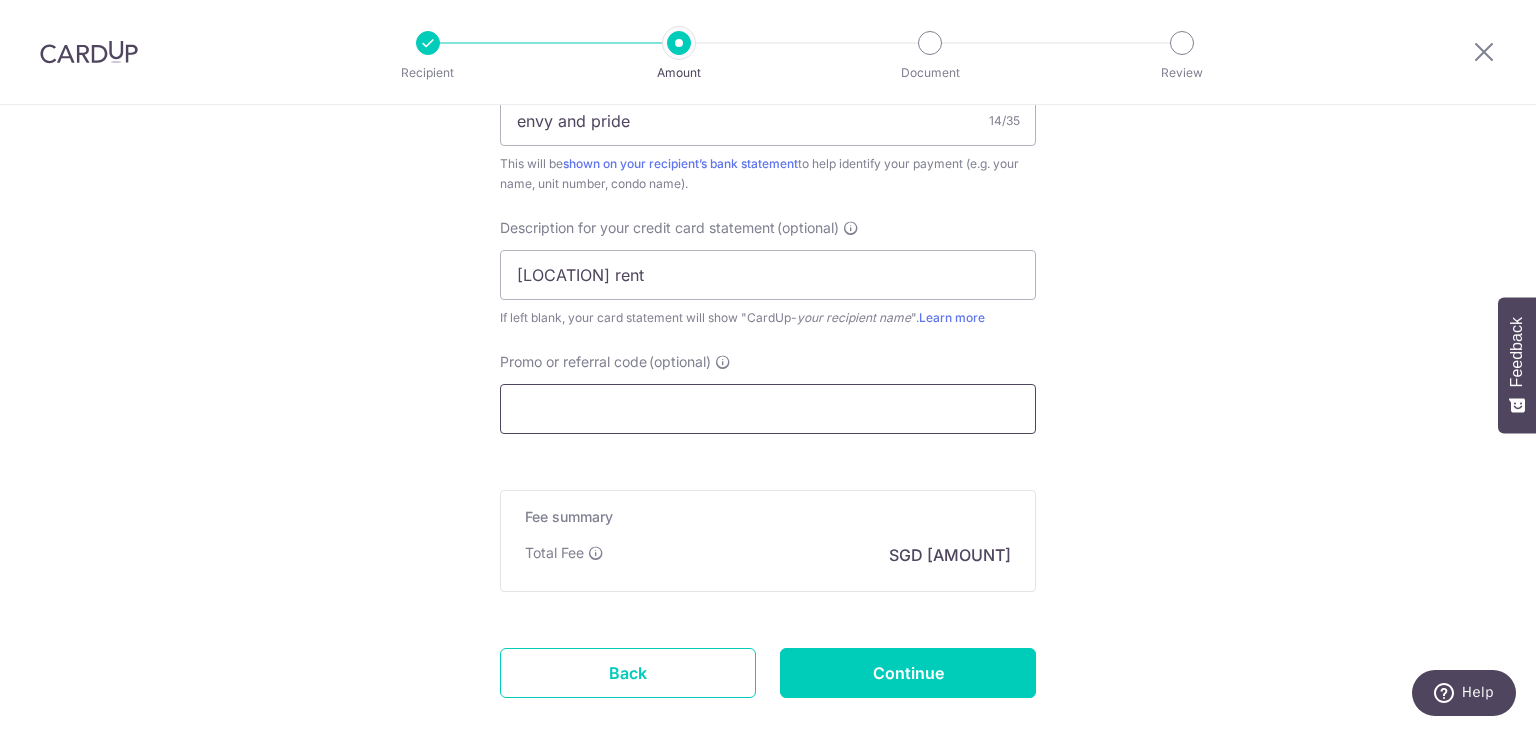 click on "Promo or referral code
(optional)" at bounding box center (768, 409) 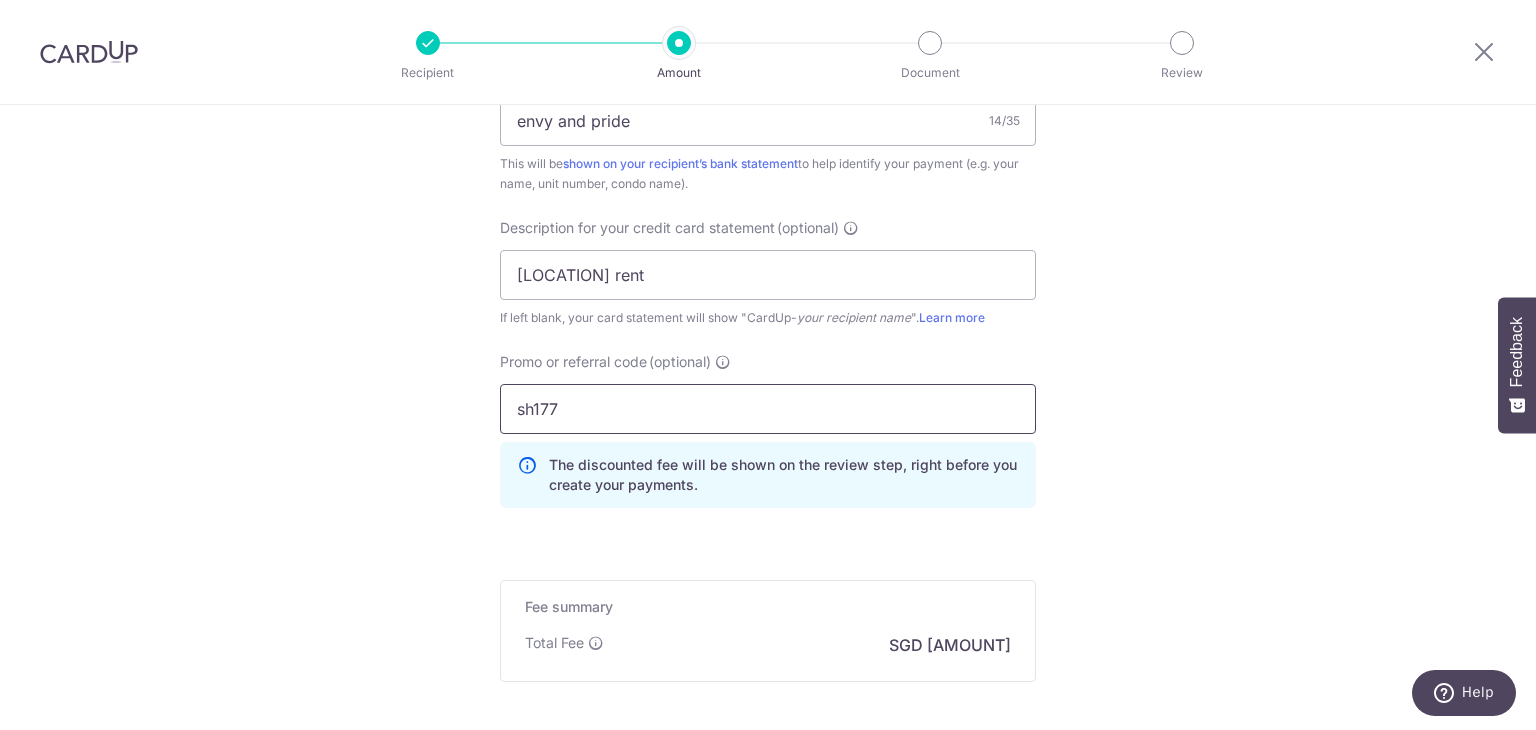 type on "sh177" 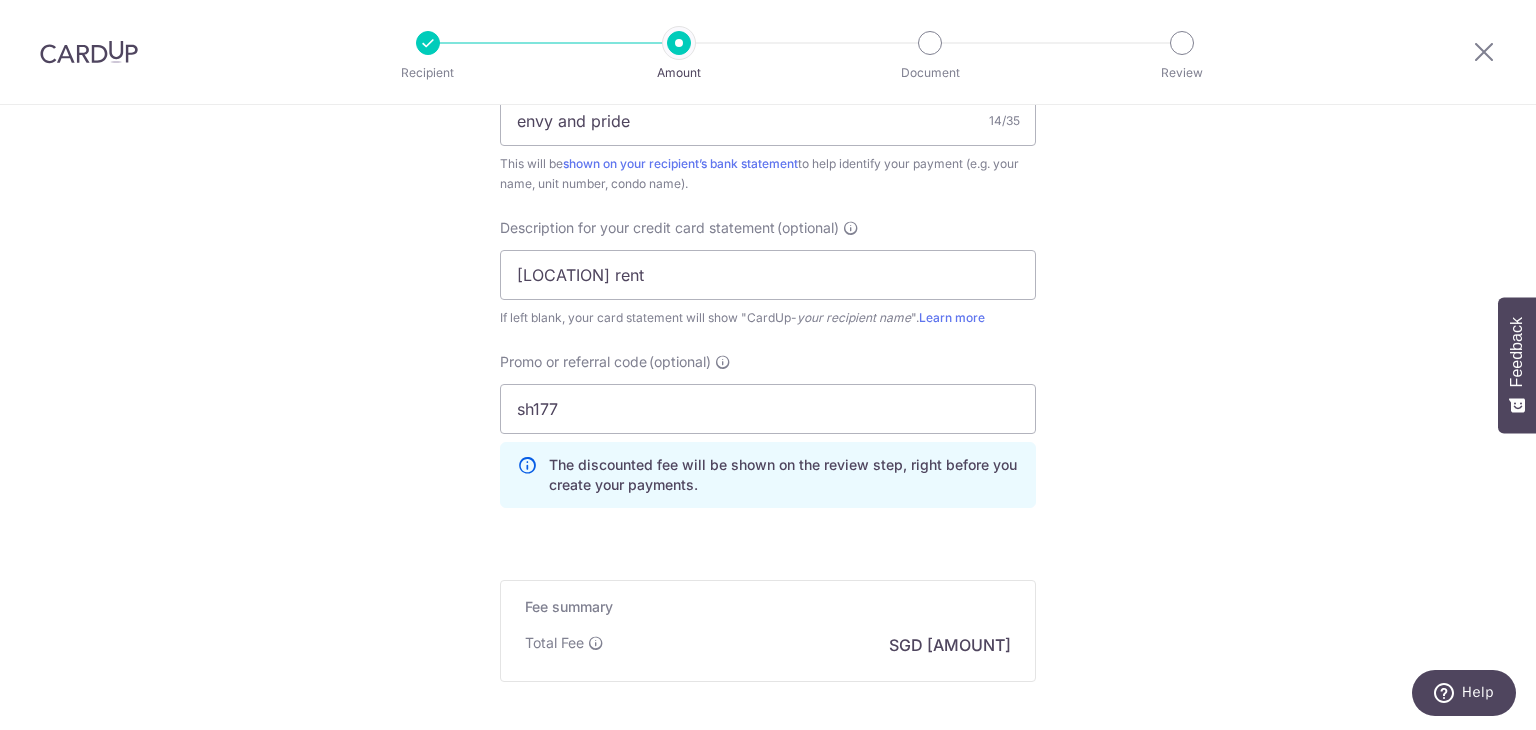 click on "Tell us more about your payment
Enter payment amount
SGD
8,150.55
8150.55
GST
(optional)
SGD
Card added successfully
Select Card
**** 1964
Add credit card
Your Cards
**** 1000
**** 1964
Secure 256-bit SSL" at bounding box center (768, -120) 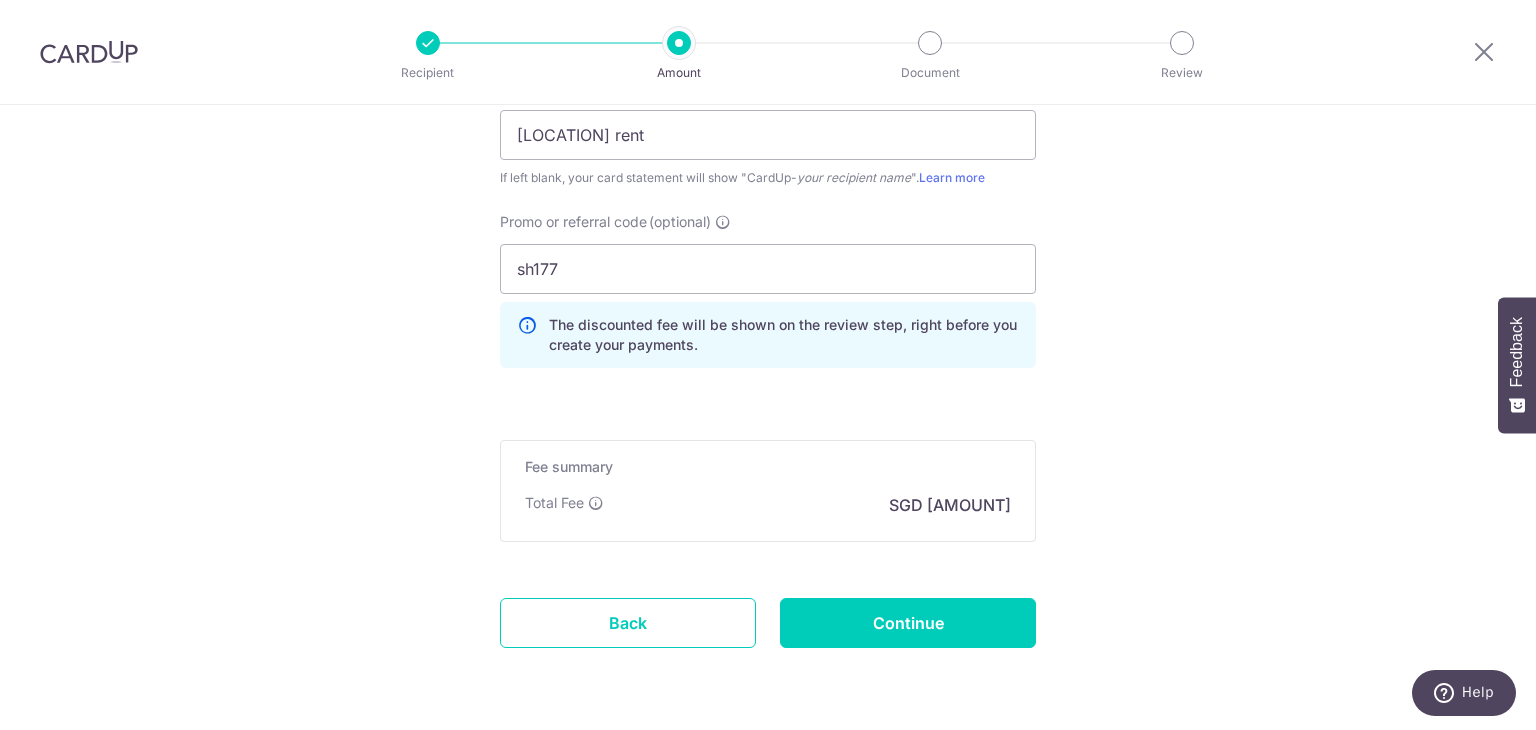 scroll, scrollTop: 1487, scrollLeft: 0, axis: vertical 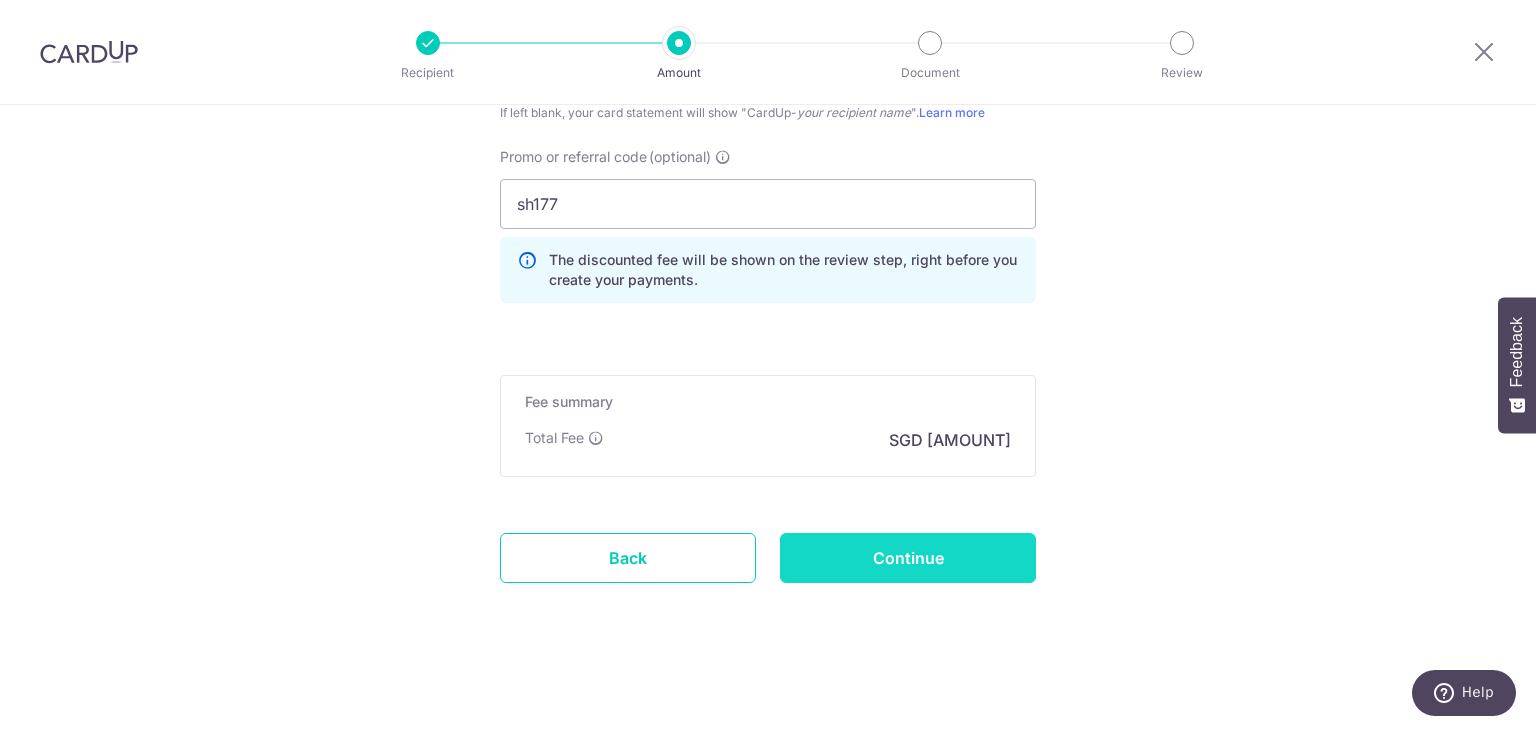 click on "Continue" at bounding box center (908, 558) 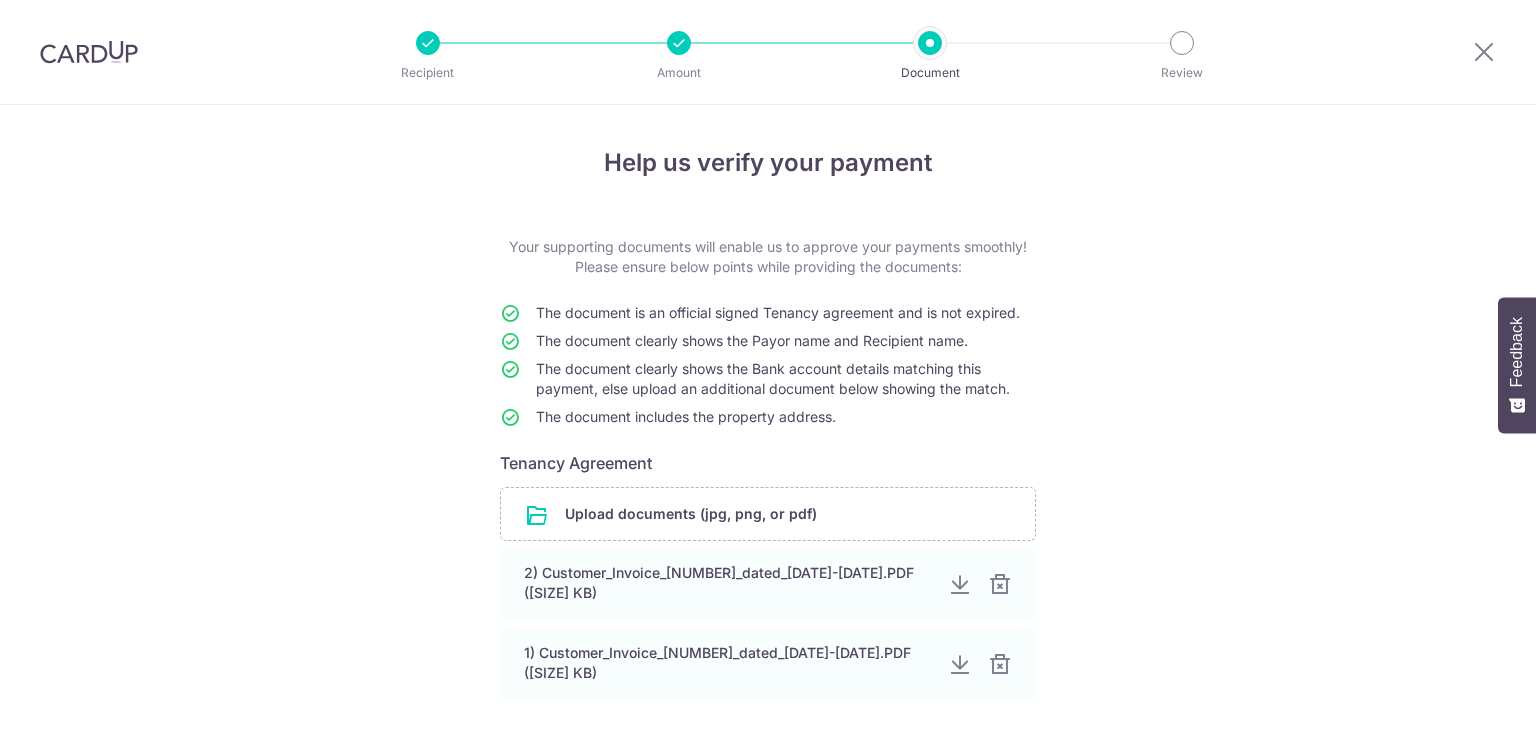 scroll, scrollTop: 0, scrollLeft: 0, axis: both 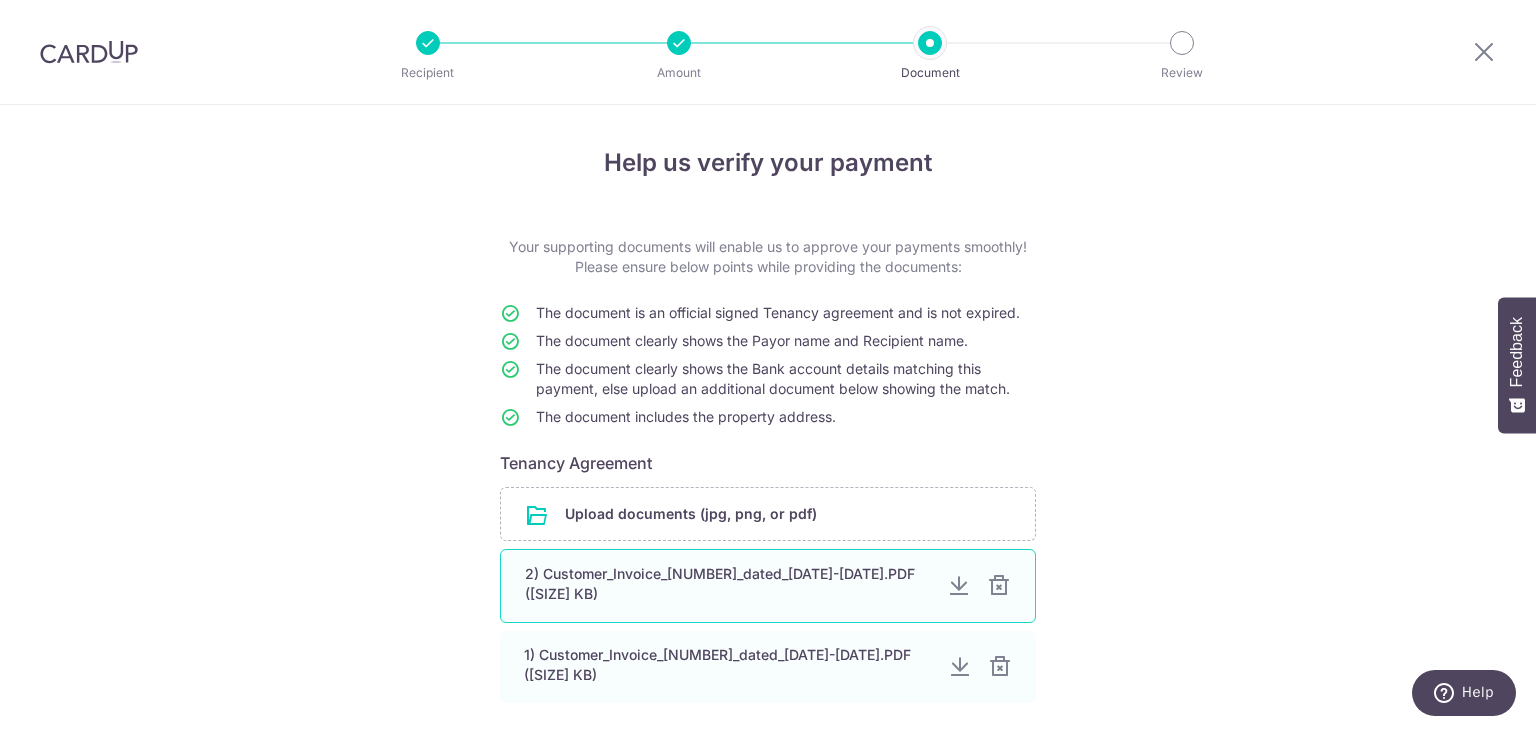 click at bounding box center [999, 586] 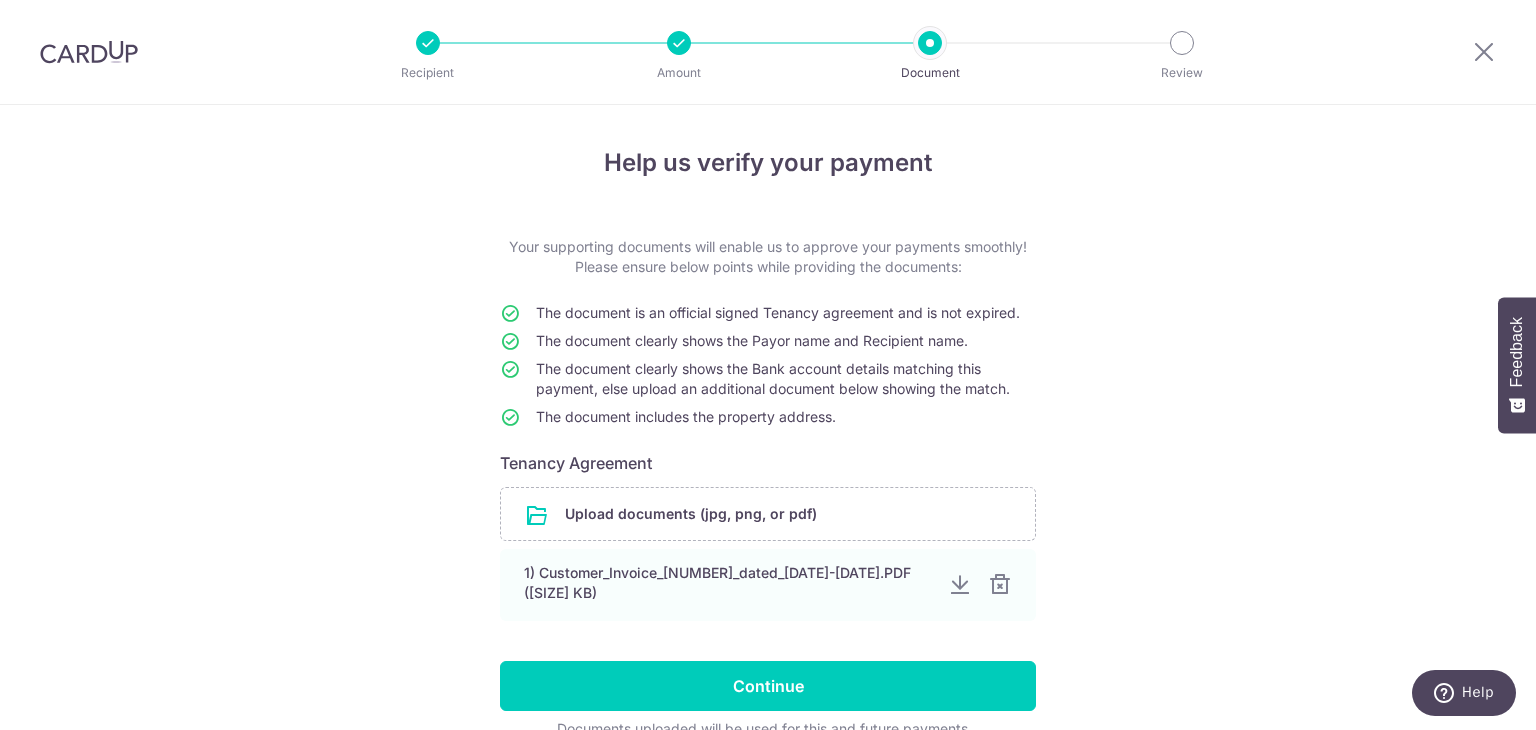 click at bounding box center [1000, 585] 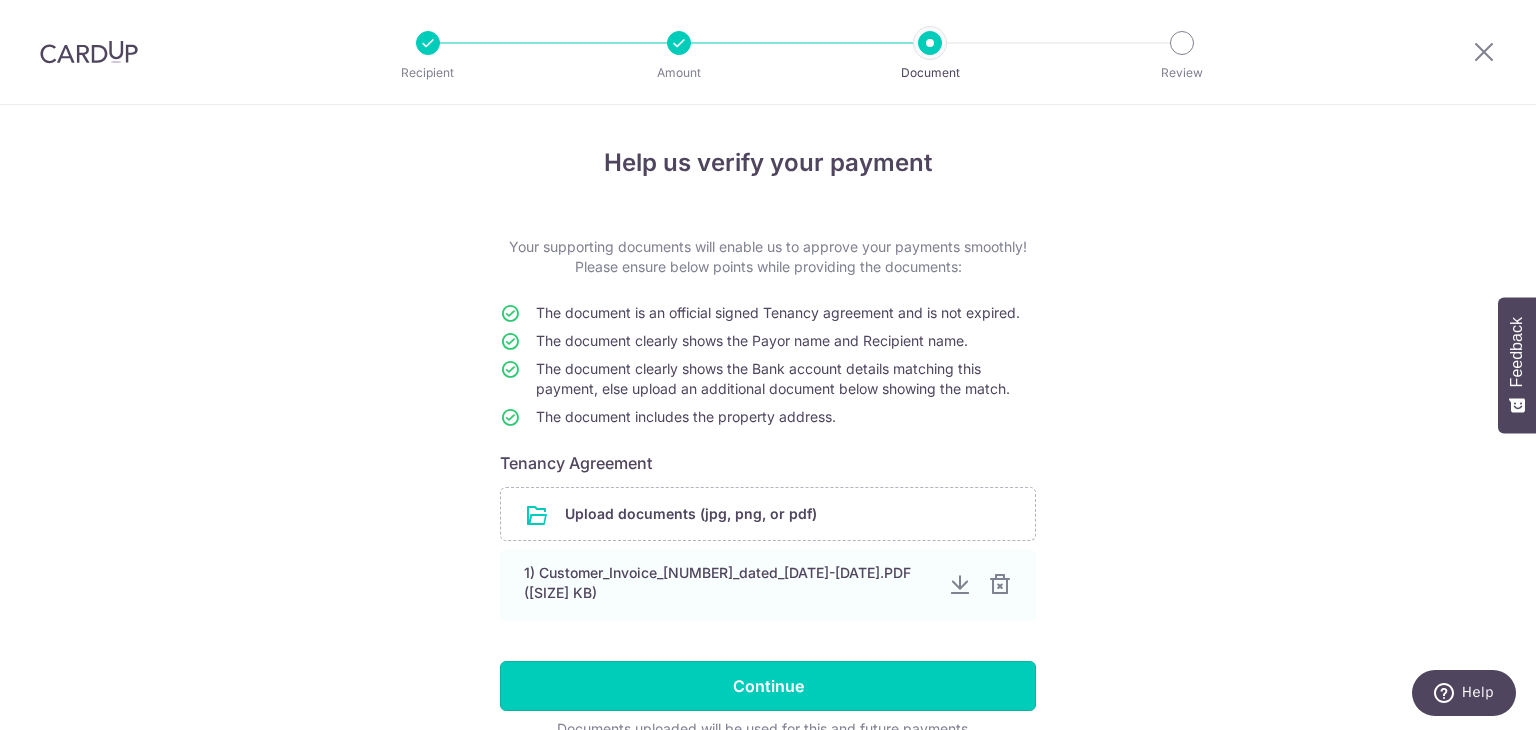 click on "Continue" at bounding box center [768, 686] 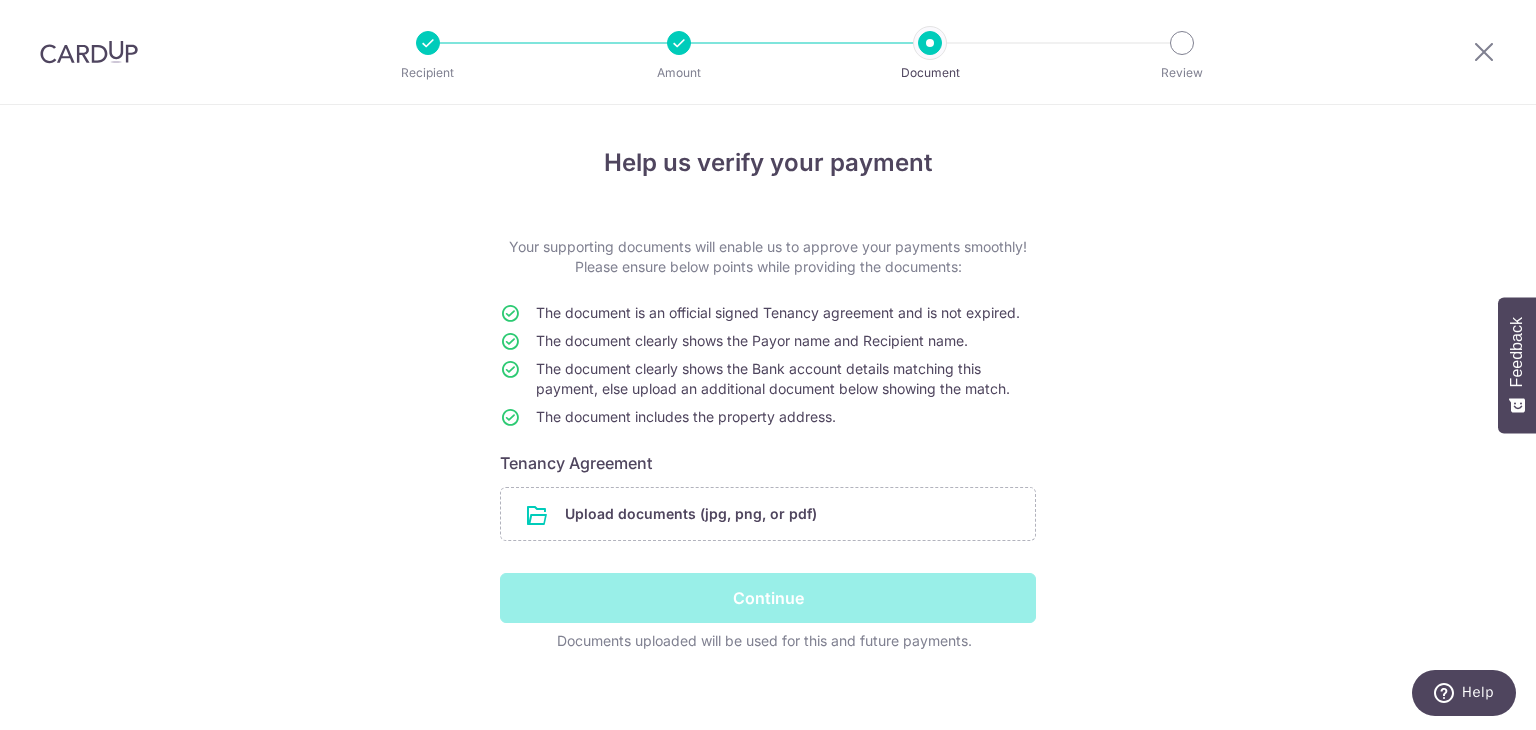 click on "Continue" at bounding box center [768, 598] 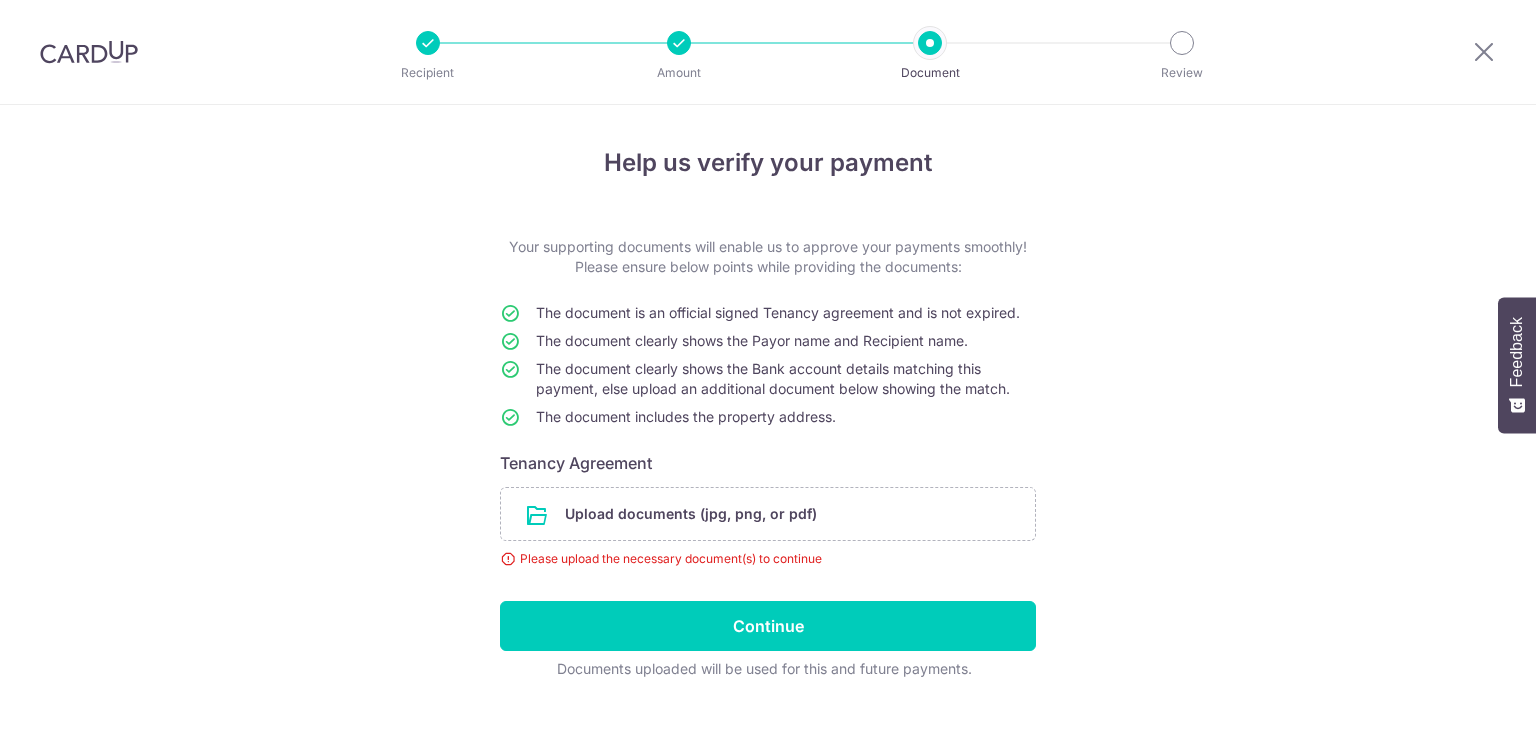 scroll, scrollTop: 0, scrollLeft: 0, axis: both 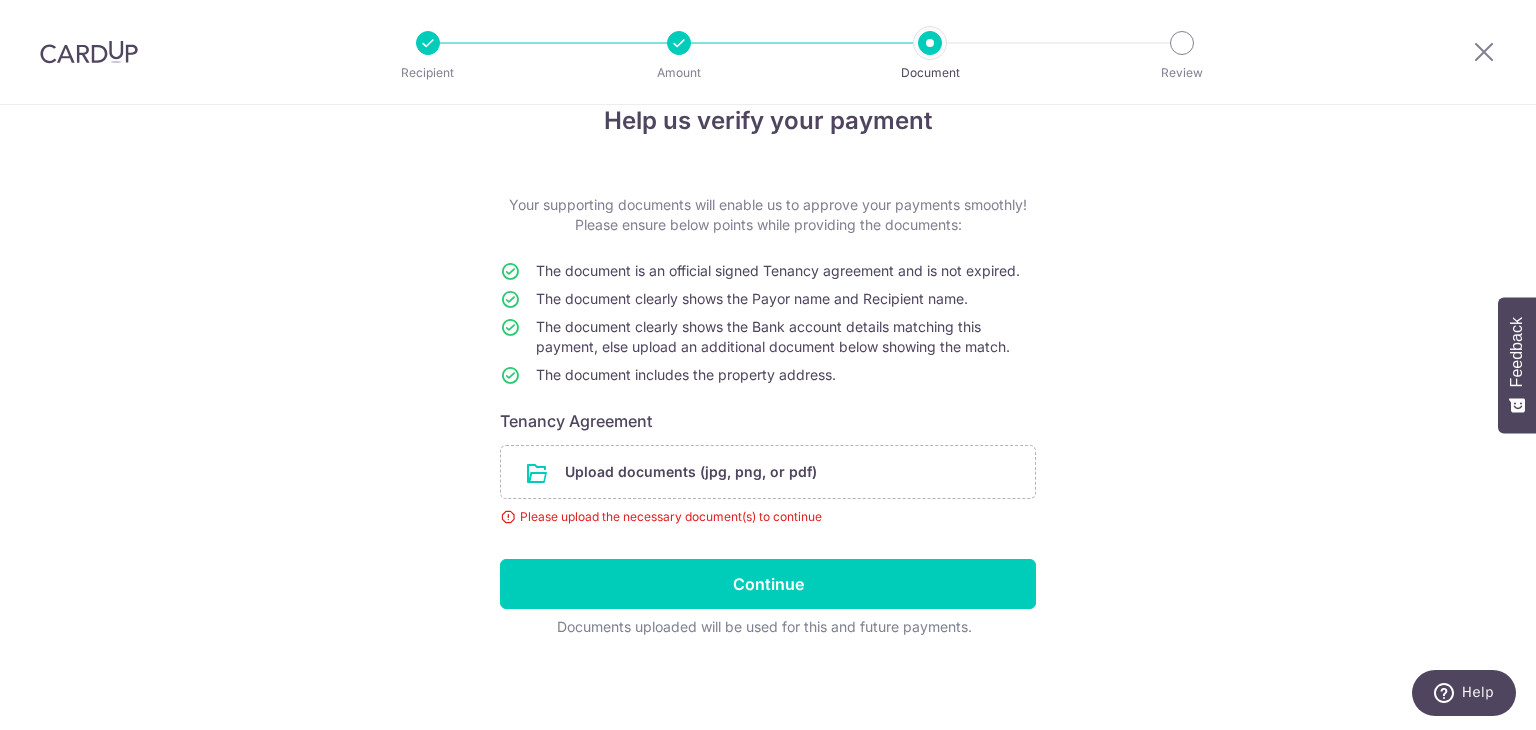 click at bounding box center [768, 472] 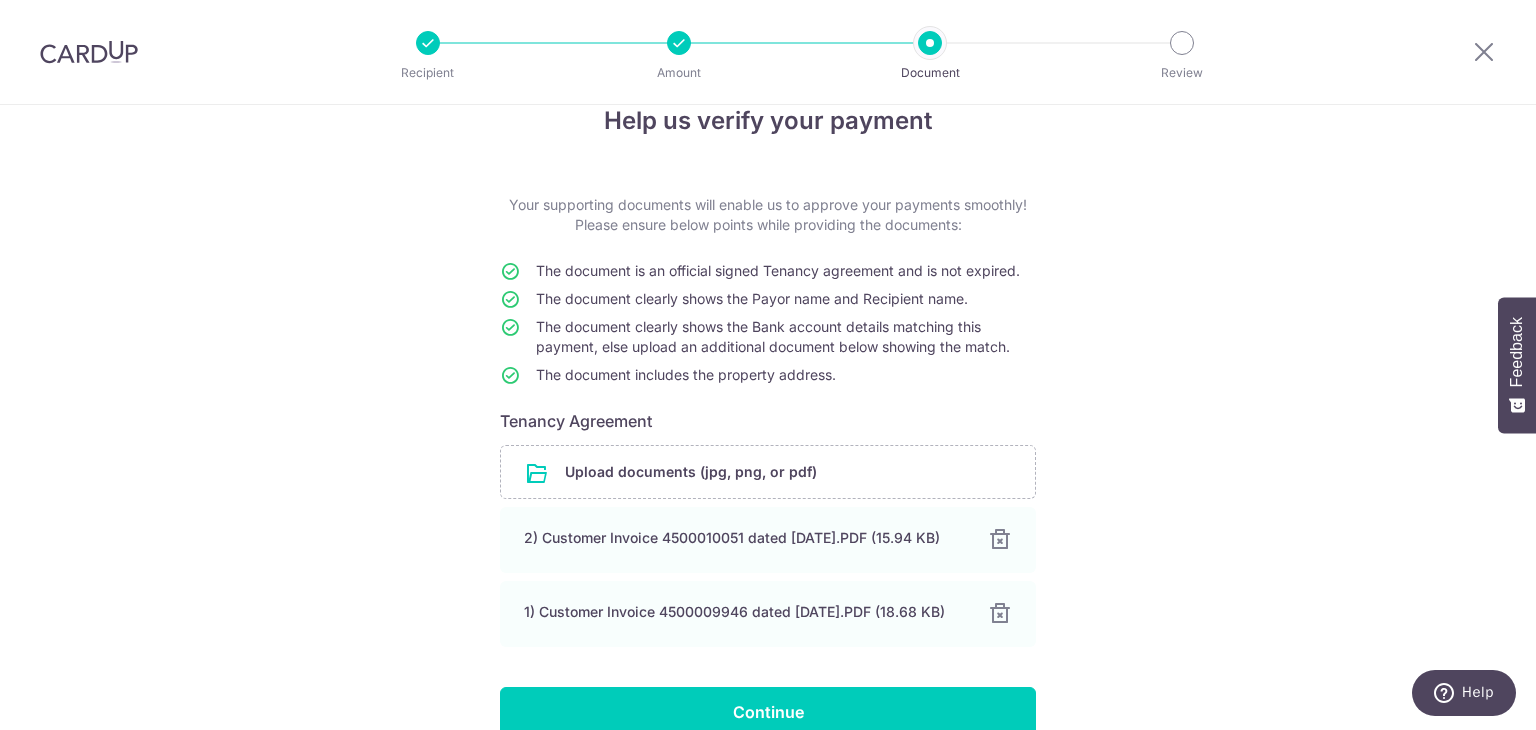 scroll, scrollTop: 190, scrollLeft: 0, axis: vertical 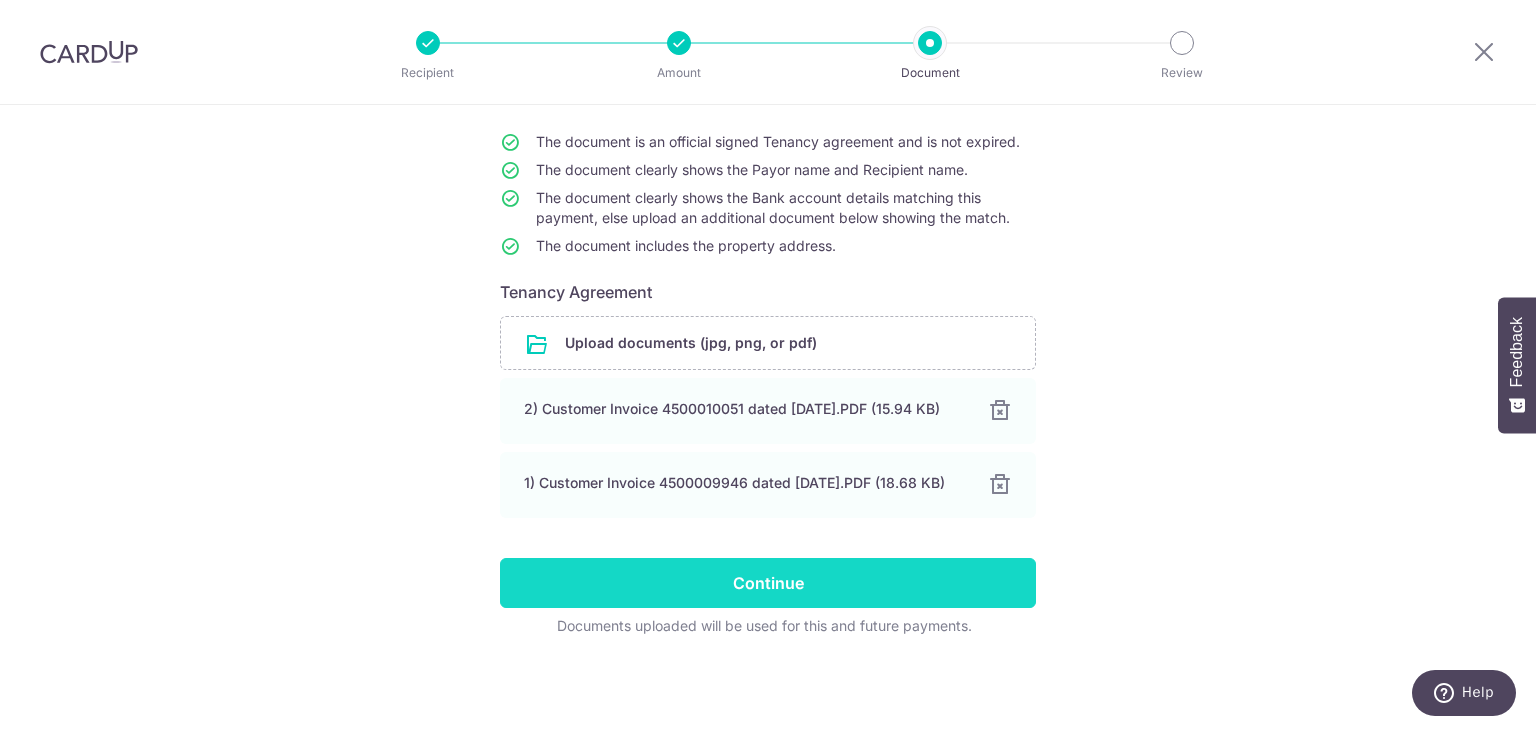 click on "Continue" at bounding box center (768, 583) 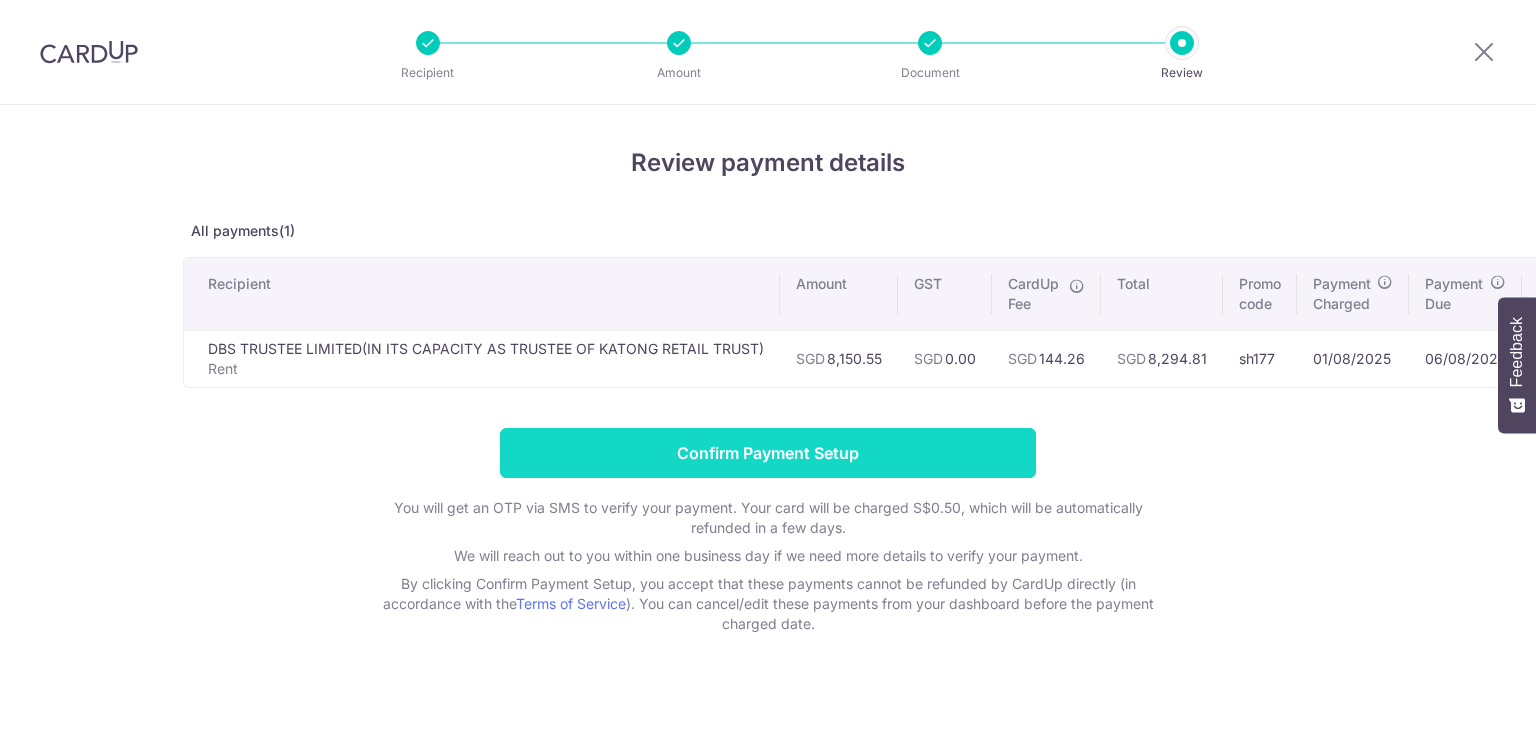 scroll, scrollTop: 0, scrollLeft: 0, axis: both 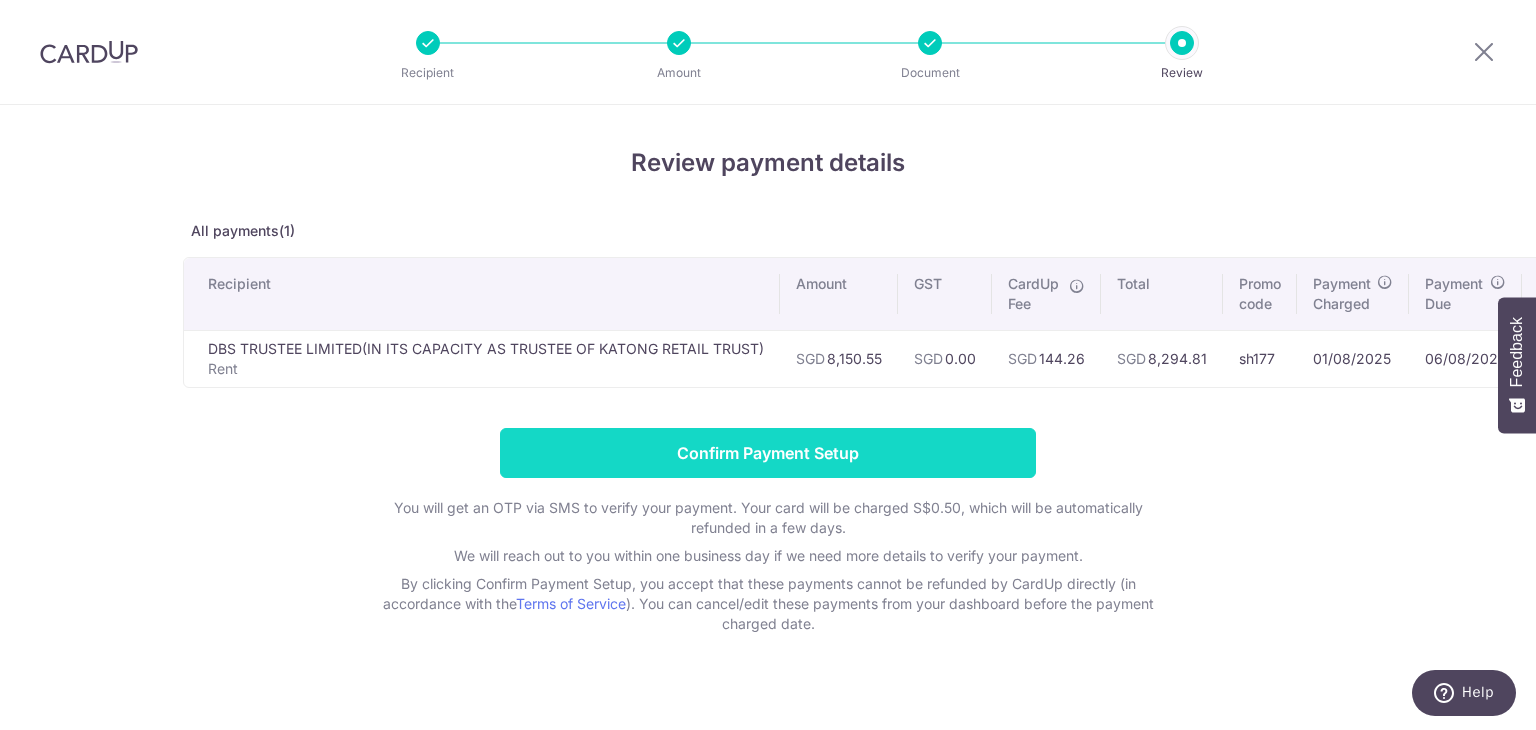 click on "Confirm Payment Setup" at bounding box center [768, 453] 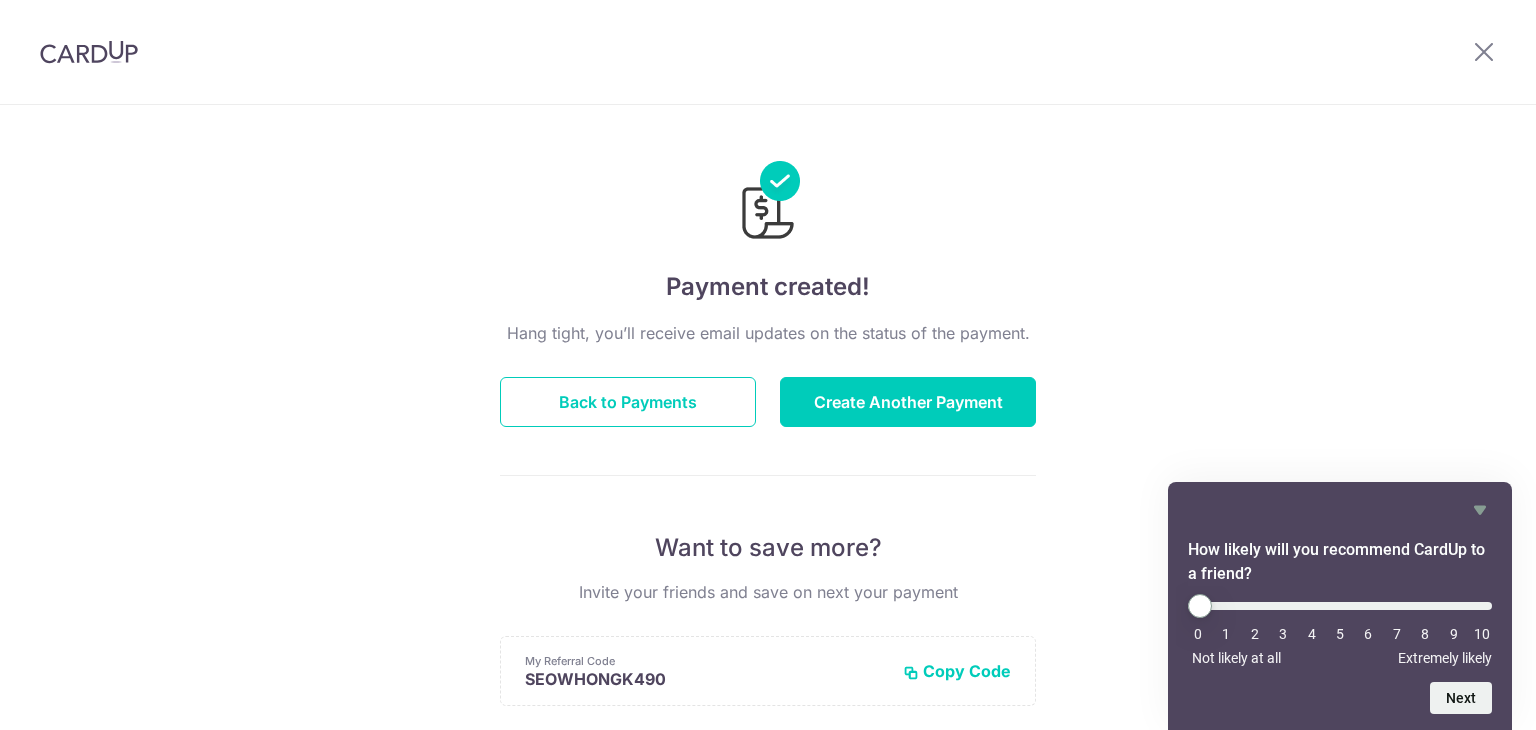 scroll, scrollTop: 0, scrollLeft: 0, axis: both 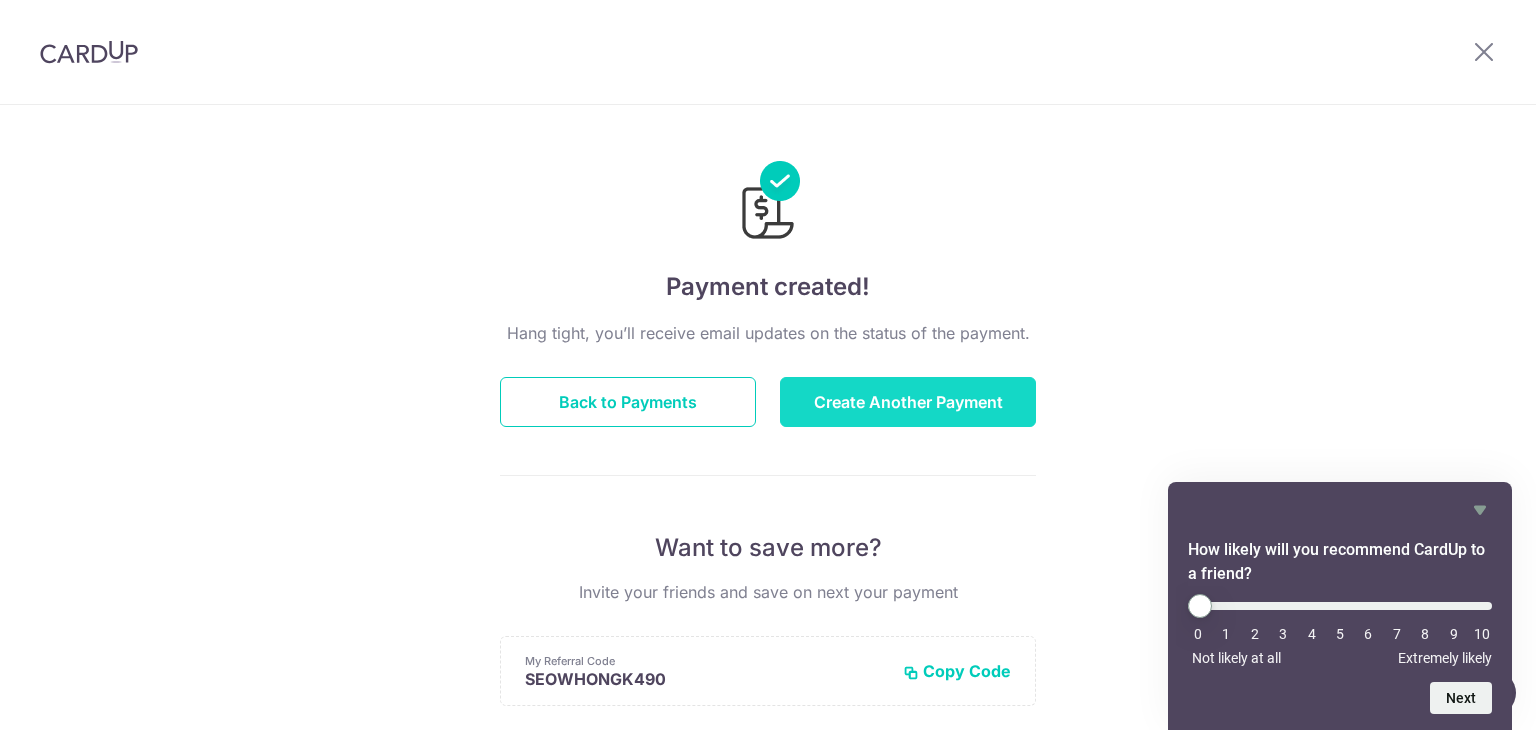 click on "Create Another Payment" at bounding box center (908, 402) 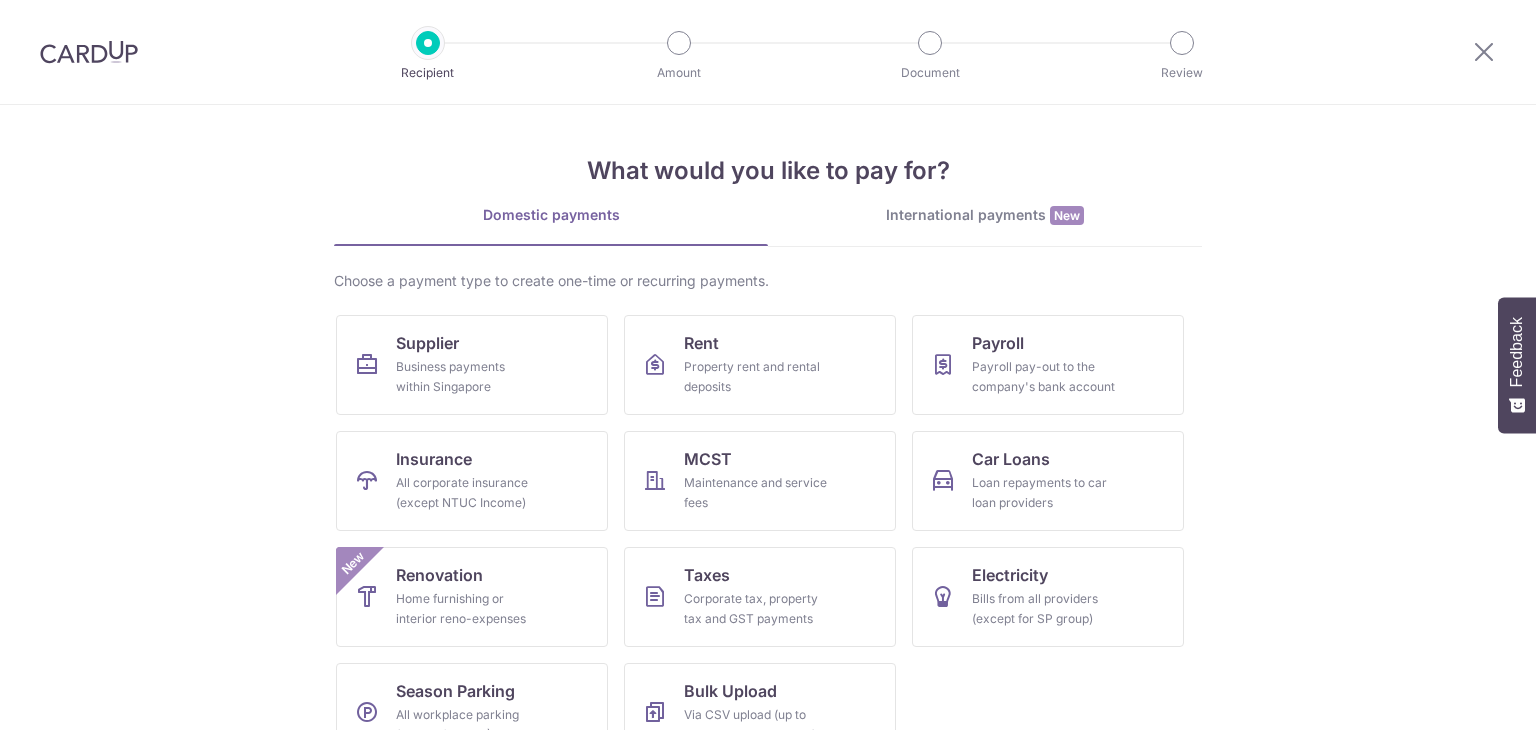 scroll, scrollTop: 0, scrollLeft: 0, axis: both 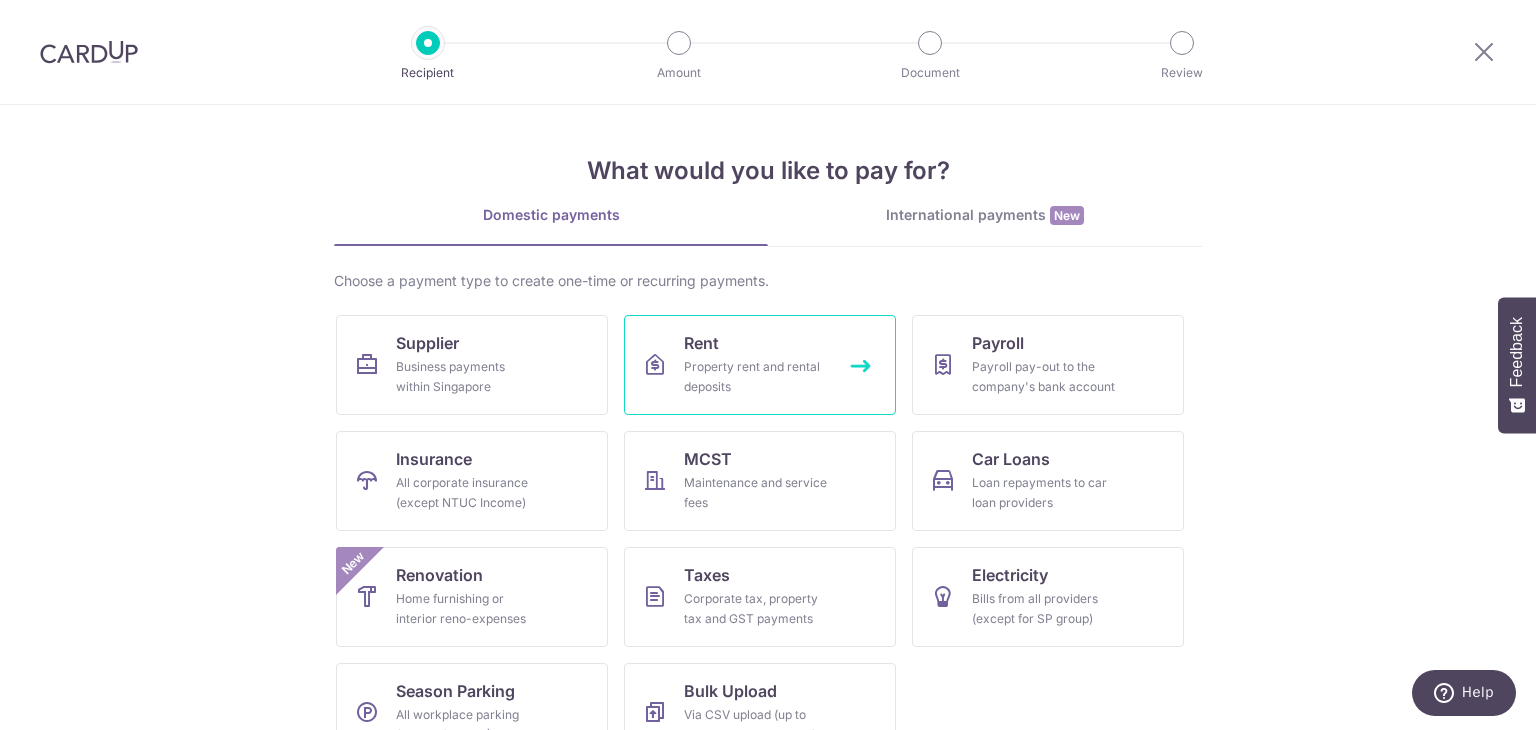 click on "Rent Property rent and rental deposits" at bounding box center (760, 365) 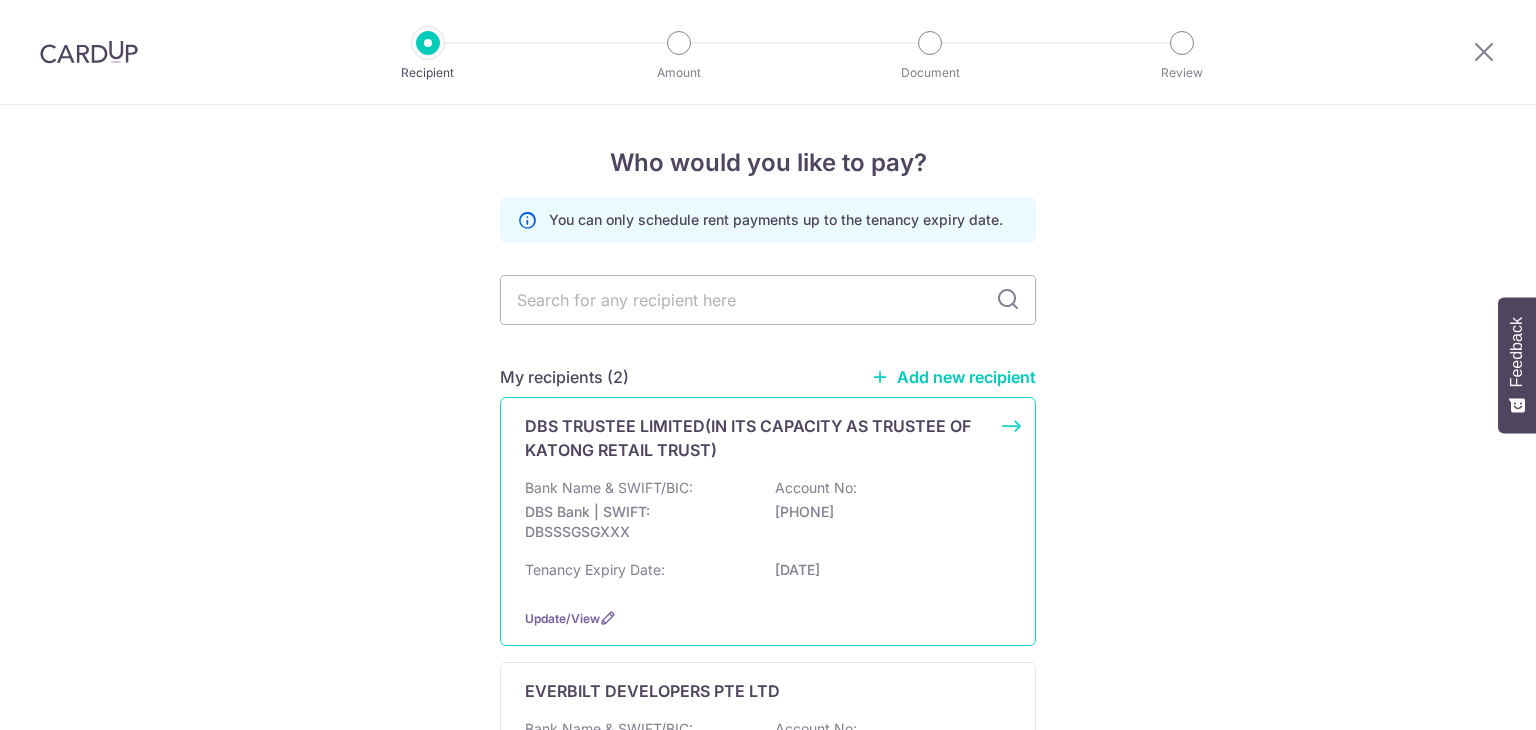 scroll, scrollTop: 0, scrollLeft: 0, axis: both 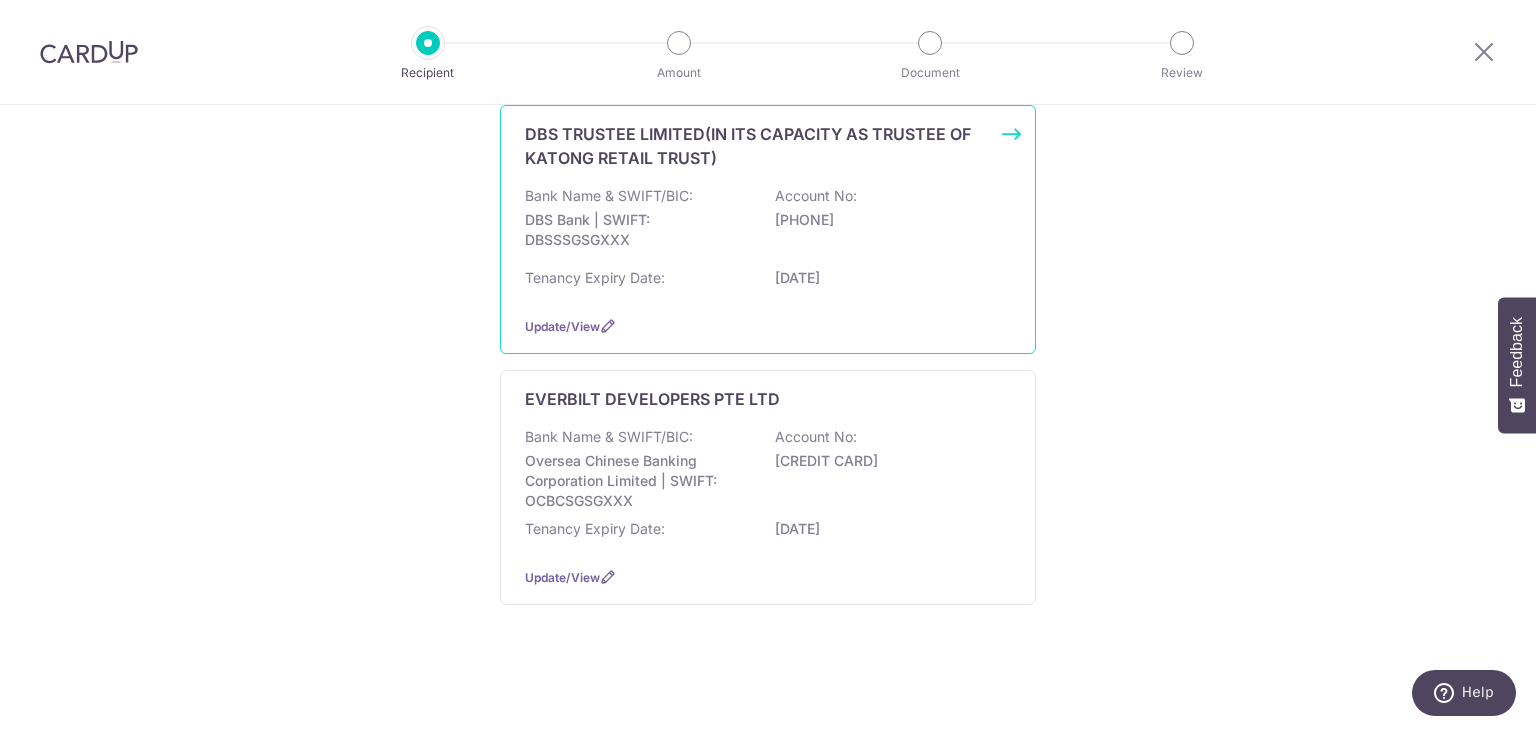 click on "Tenancy Expiry Date:
[DATE]" at bounding box center (768, 535) 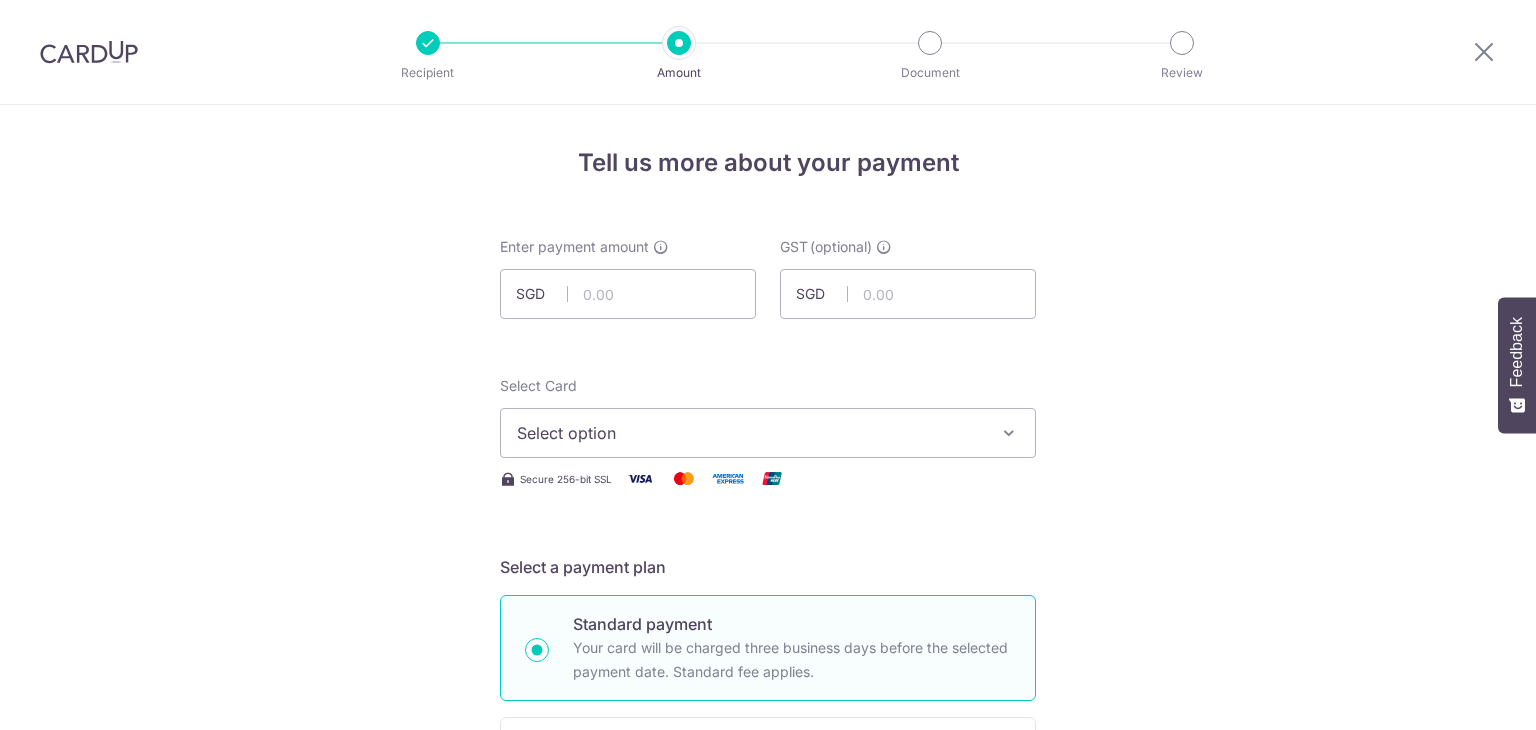 scroll, scrollTop: 0, scrollLeft: 0, axis: both 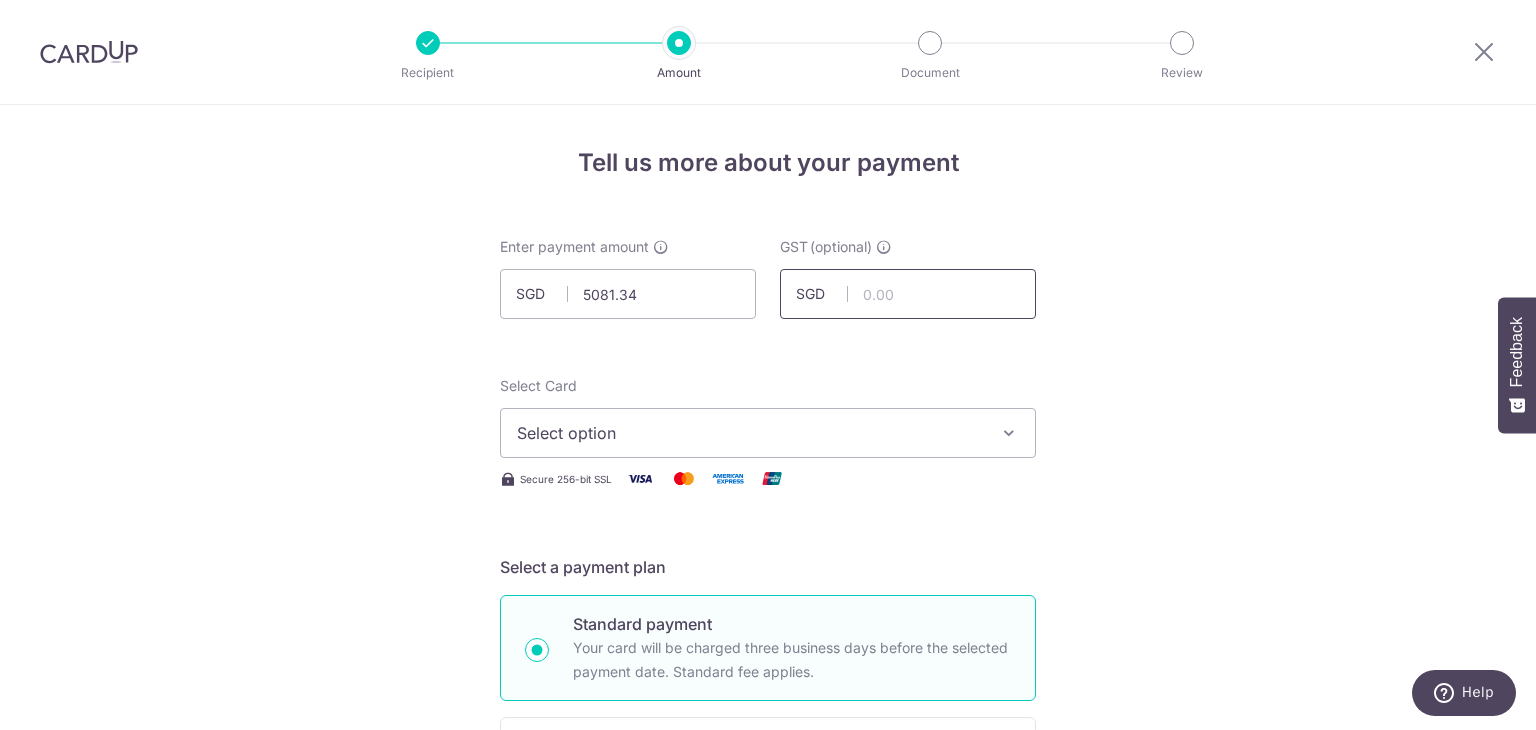 type on "5,081.34" 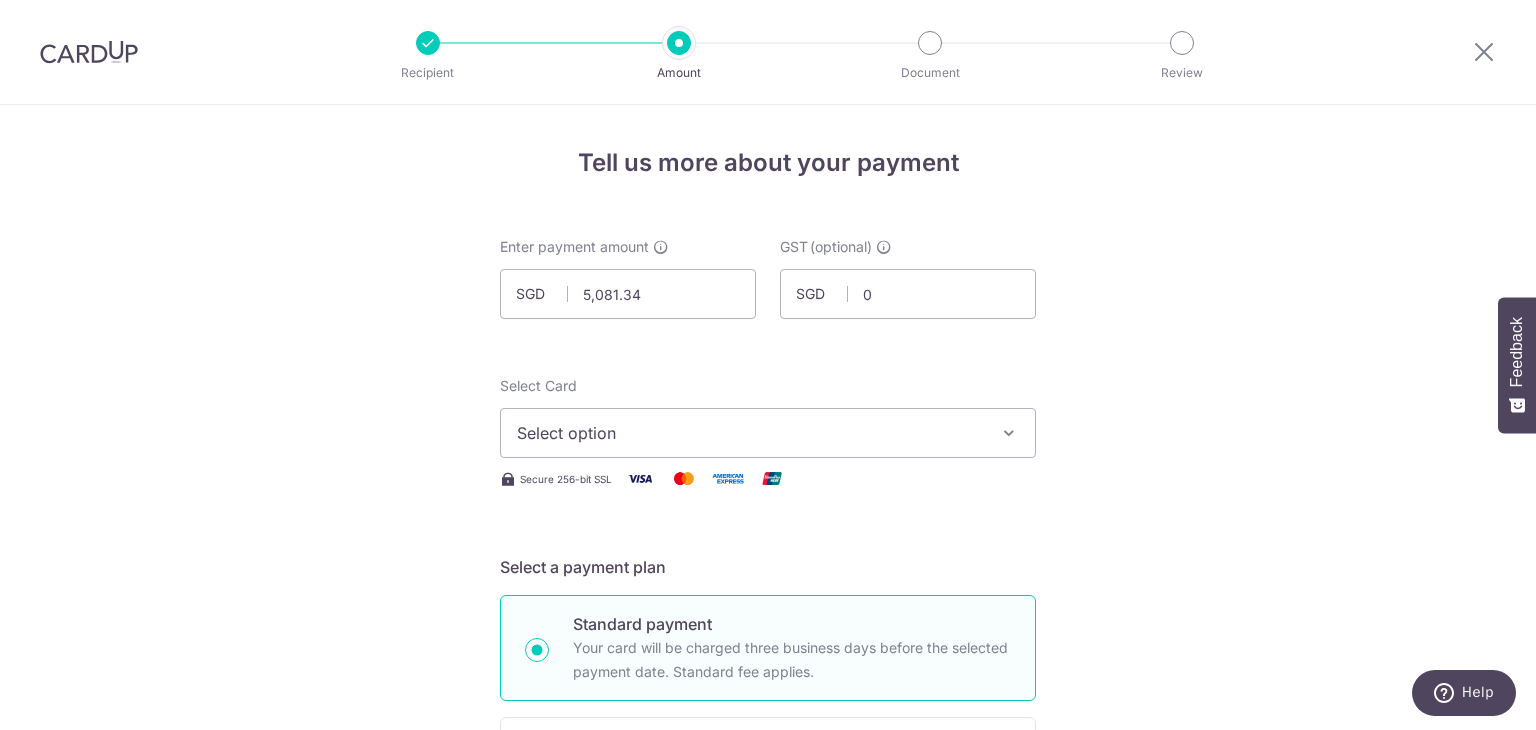 type on "0.00" 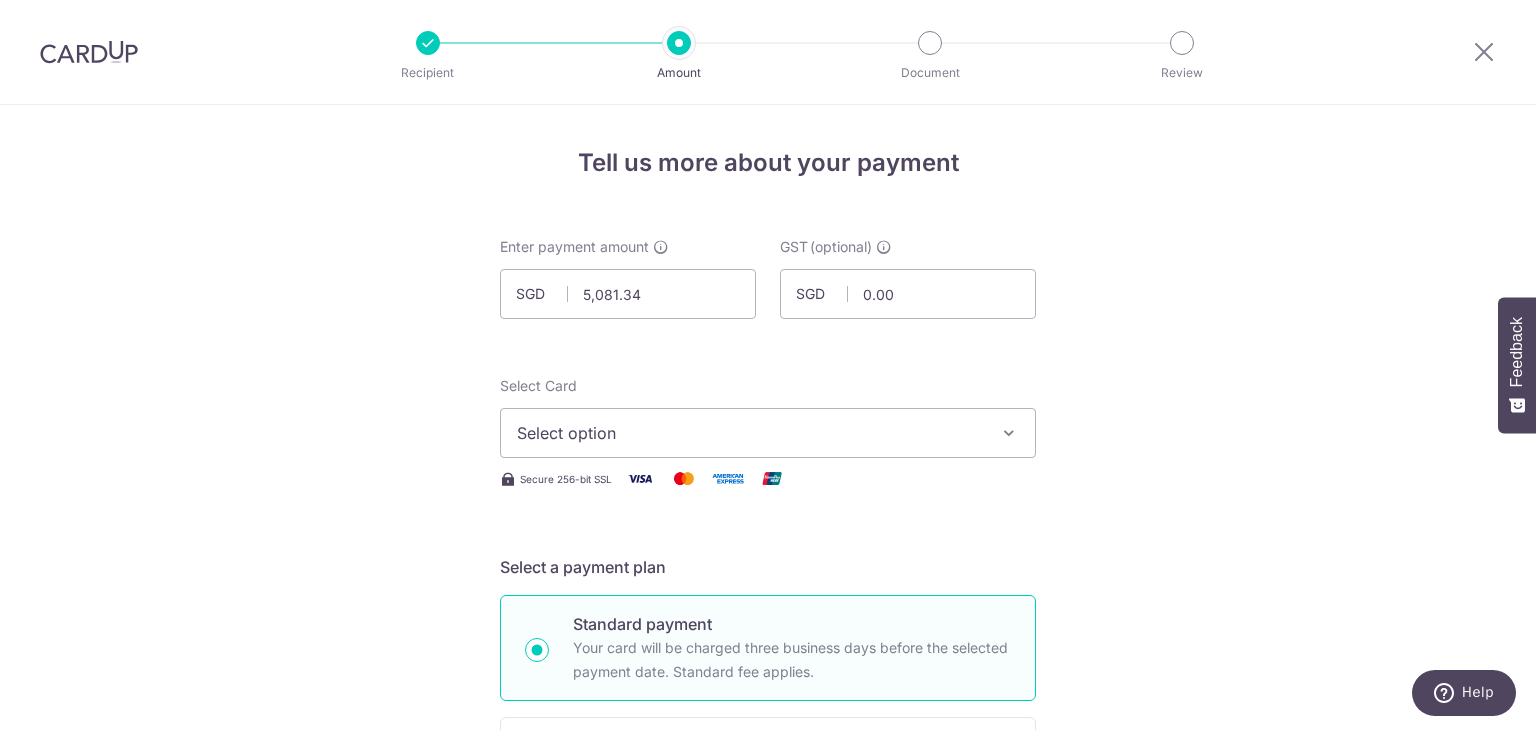 type 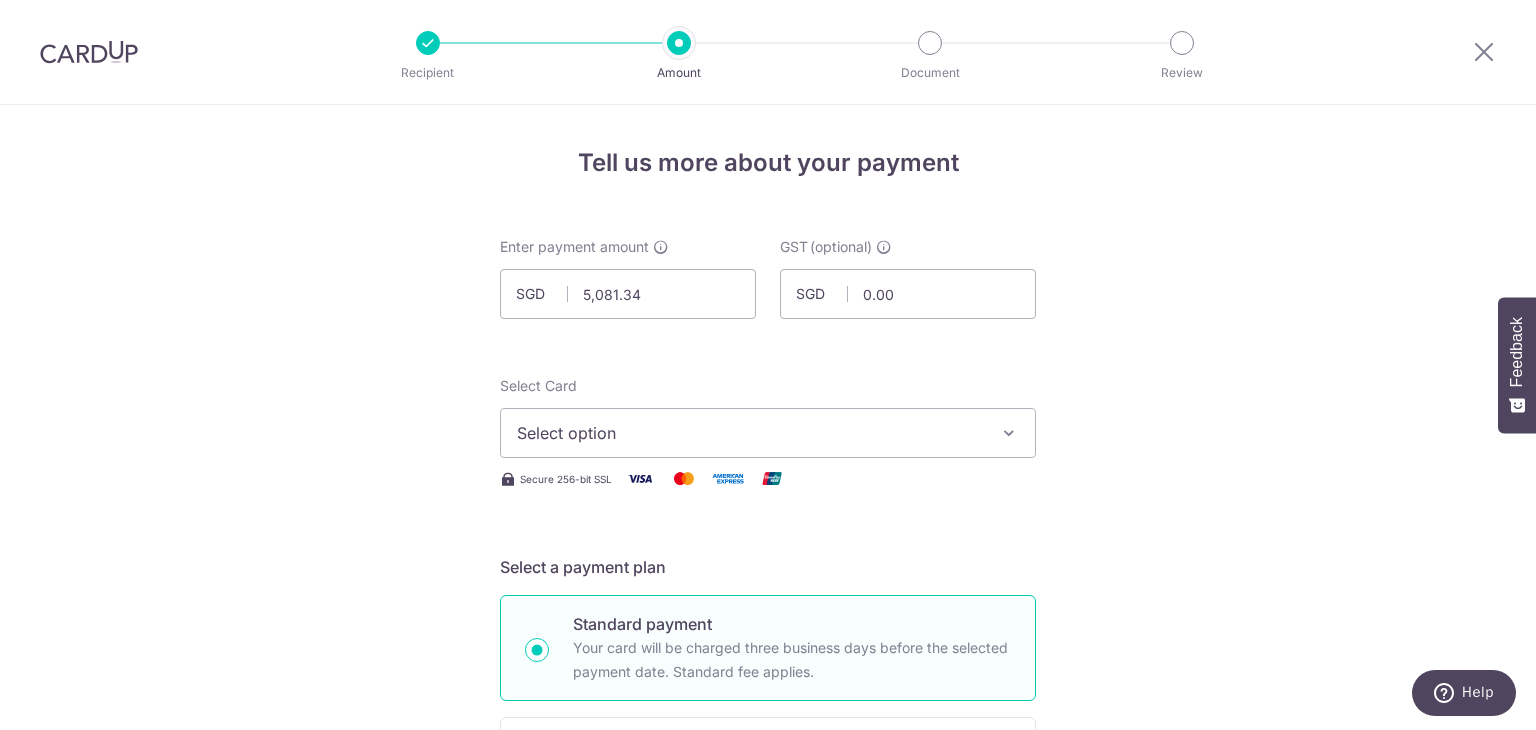 click on "Select option" at bounding box center (750, 433) 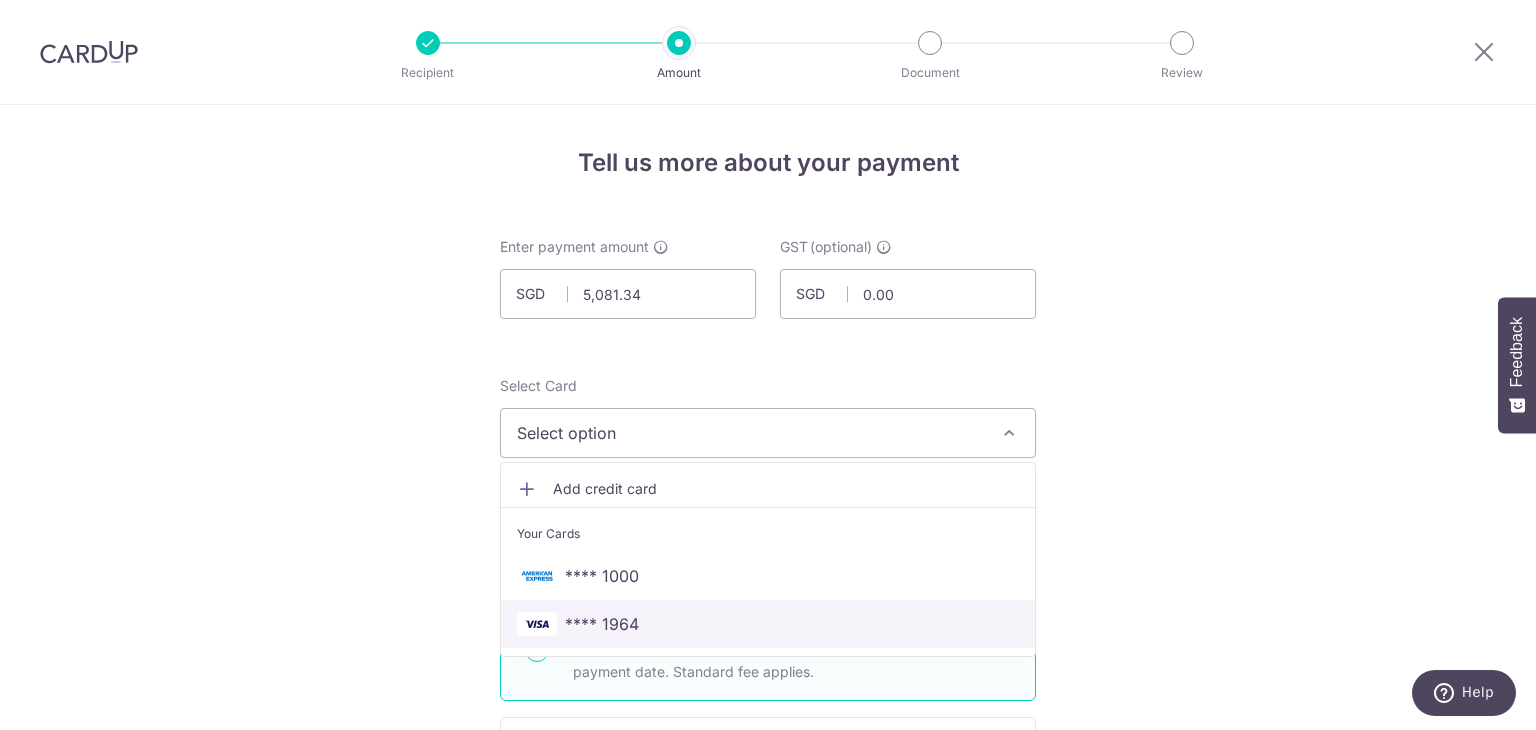click on "**** 1964" at bounding box center (602, 624) 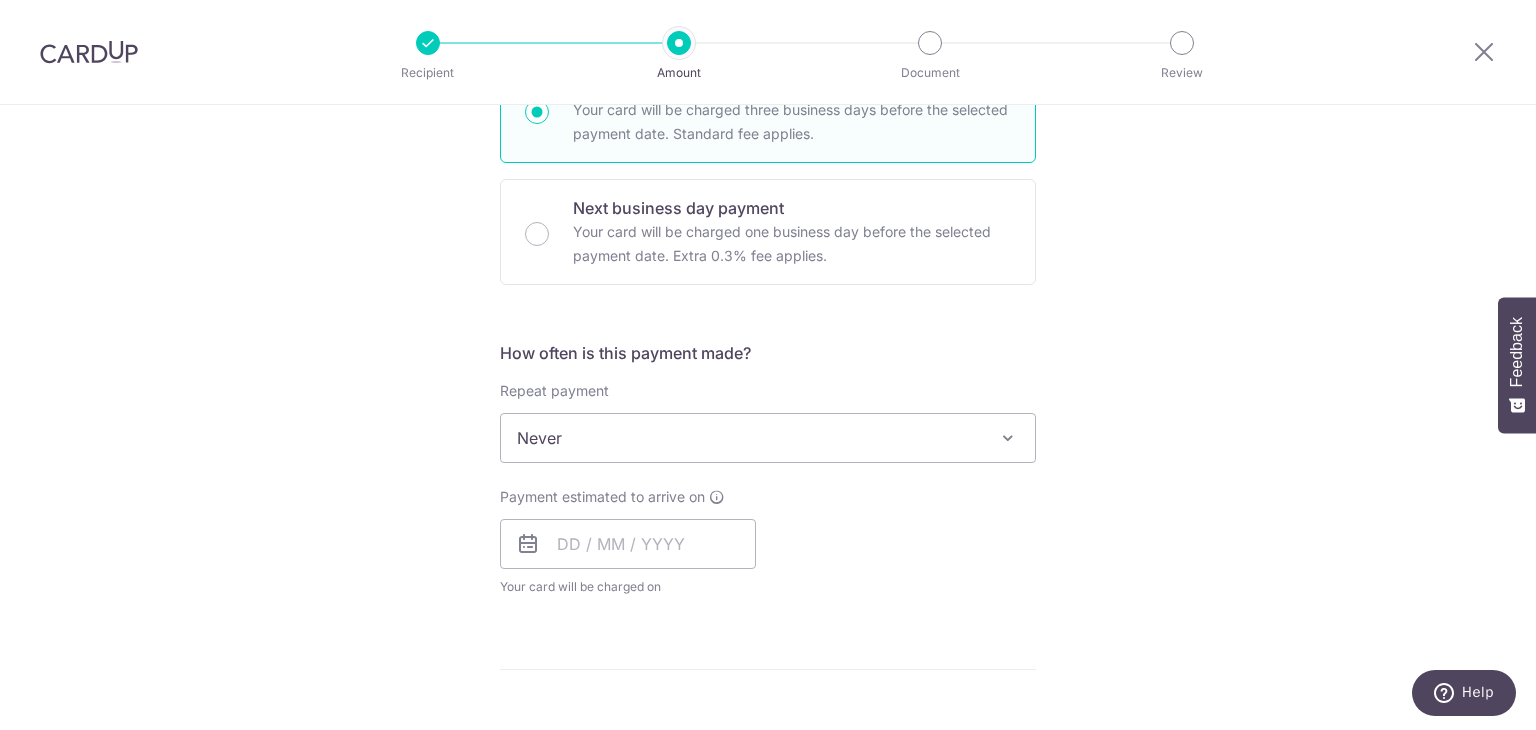 scroll, scrollTop: 539, scrollLeft: 0, axis: vertical 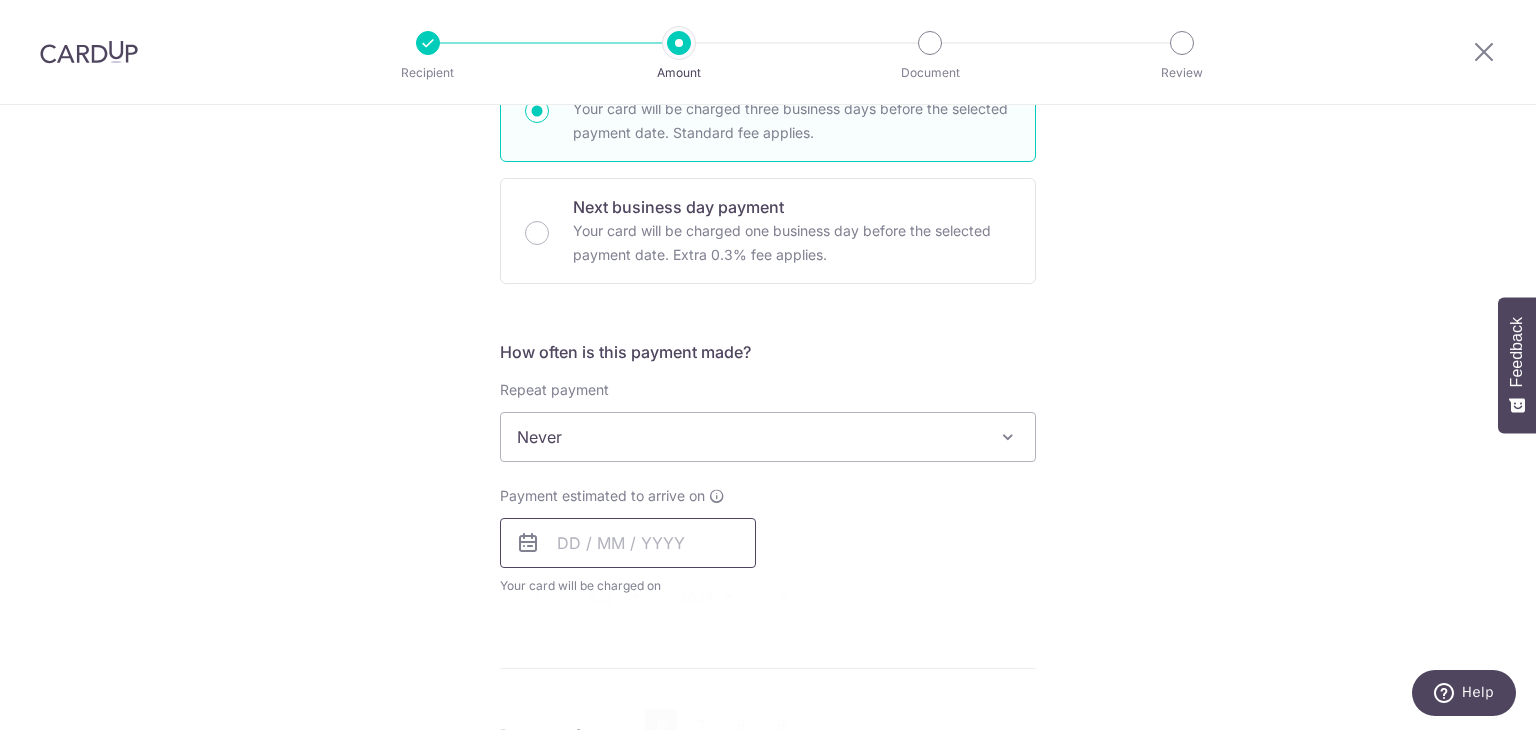 click at bounding box center (628, 543) 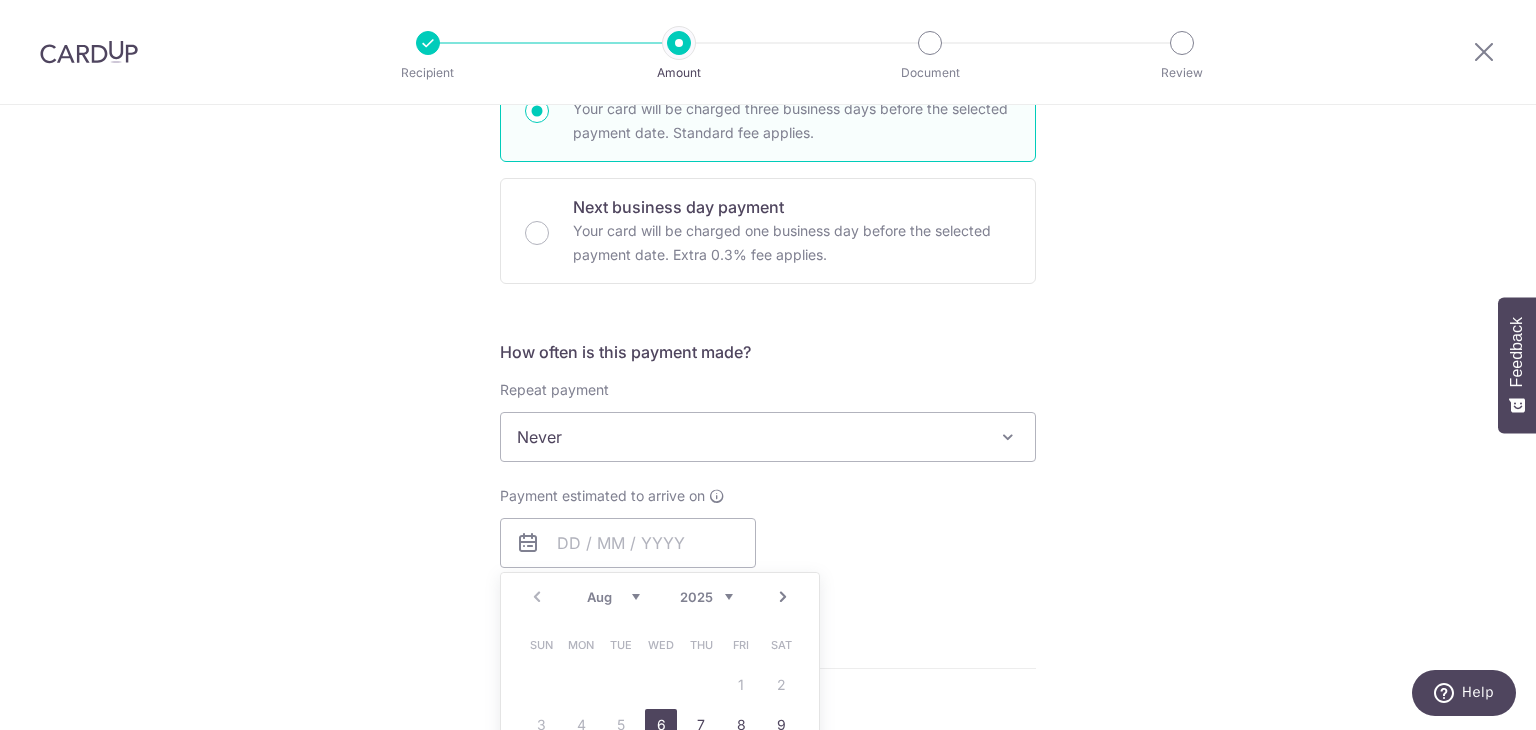 click on "6" at bounding box center (661, 725) 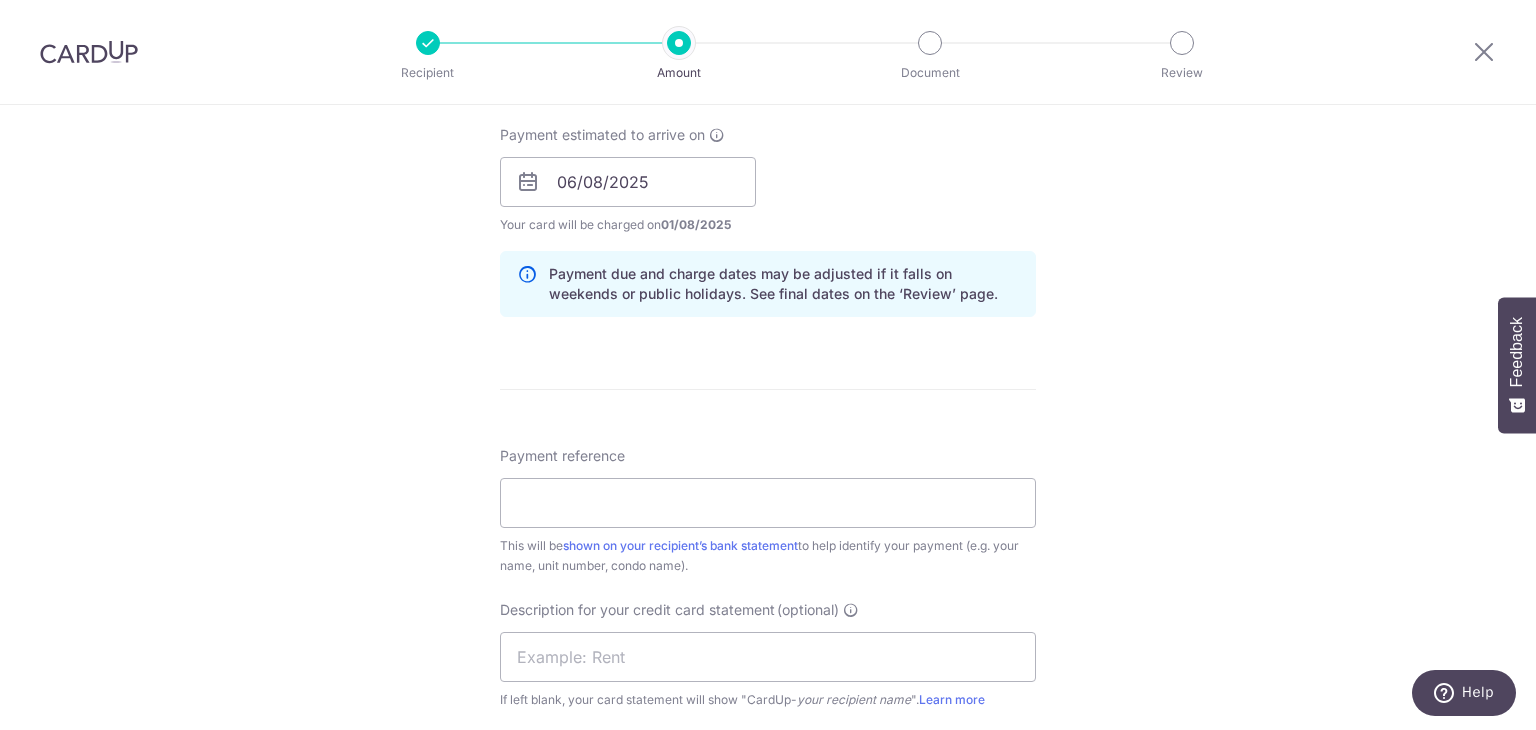 scroll, scrollTop: 899, scrollLeft: 0, axis: vertical 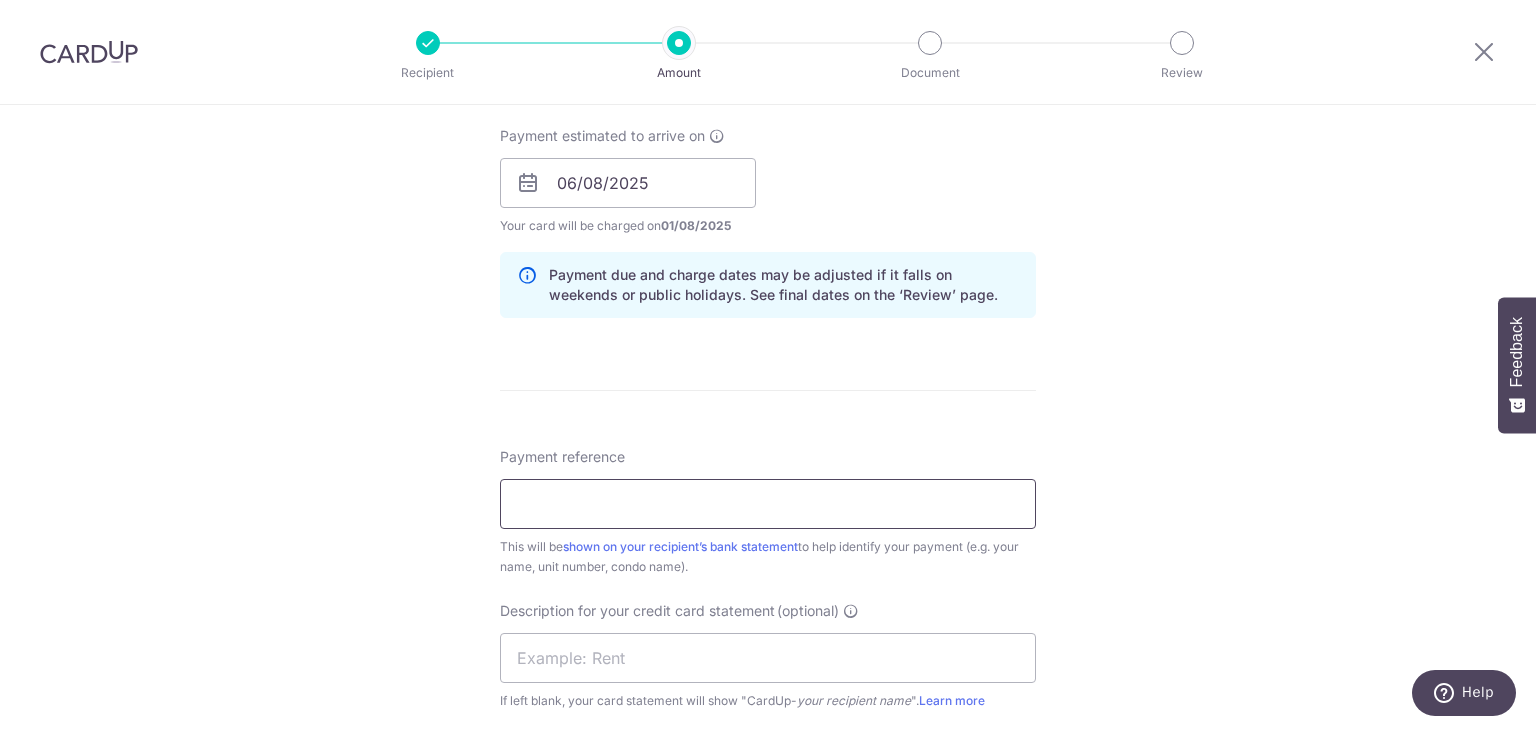 click on "Payment reference" at bounding box center [768, 504] 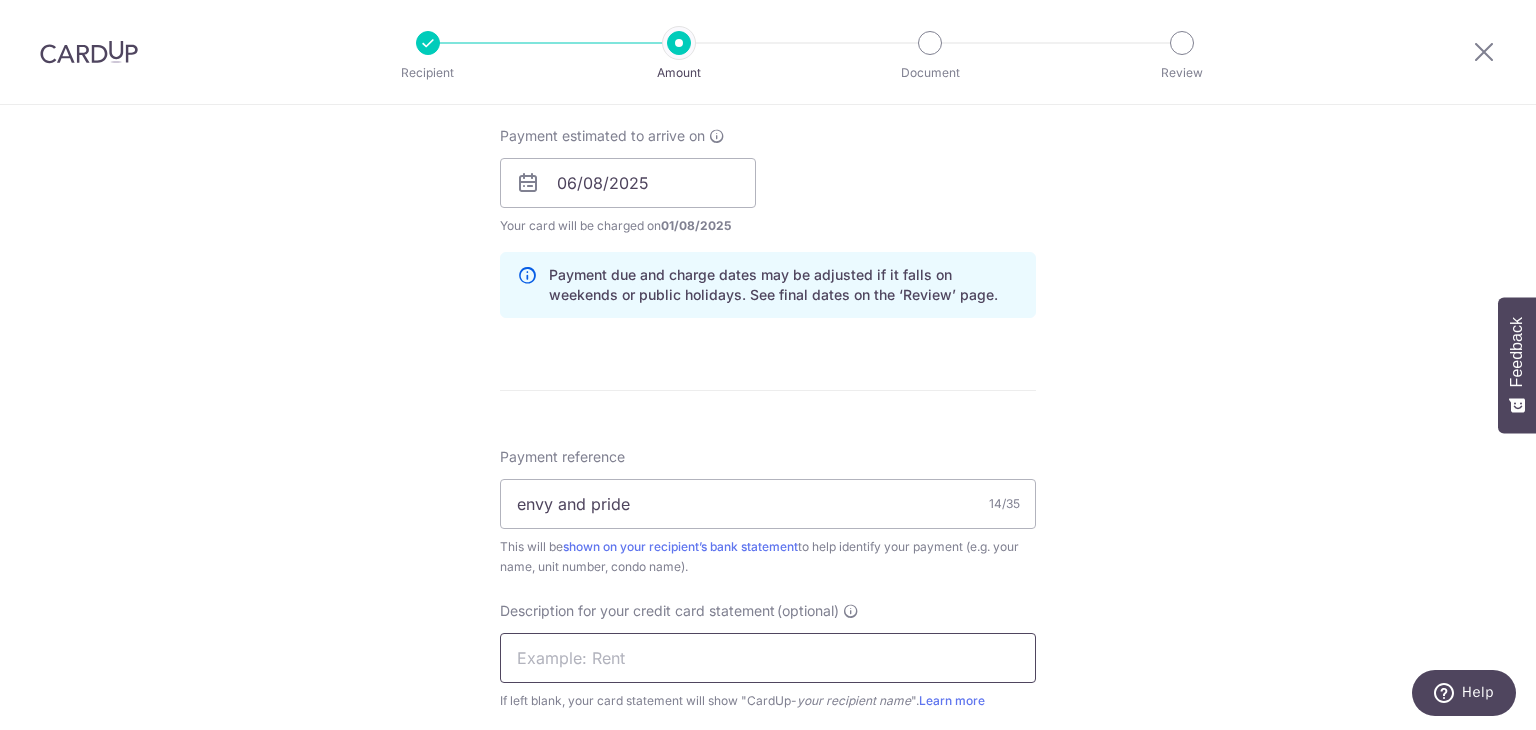 click at bounding box center [768, 658] 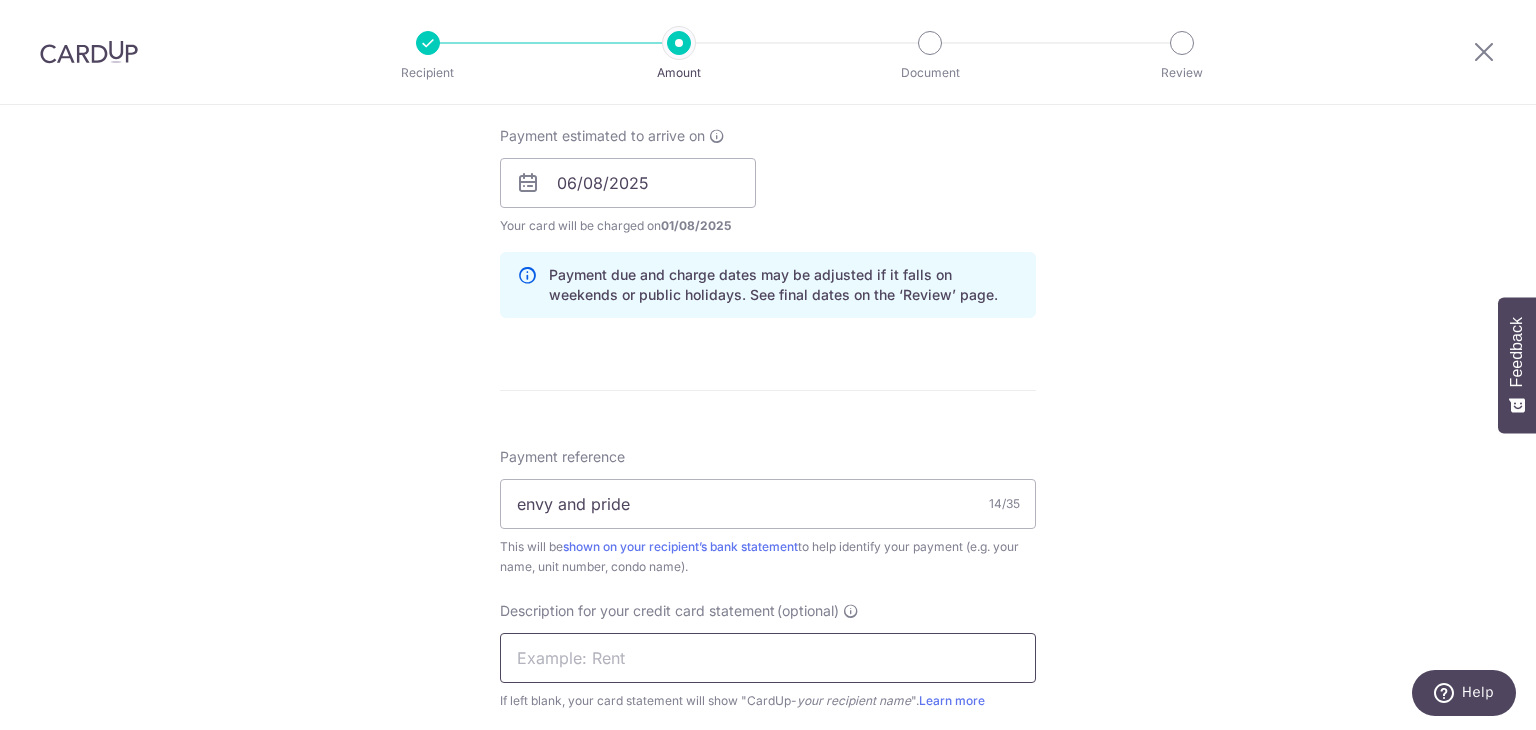type on "wheelock rent" 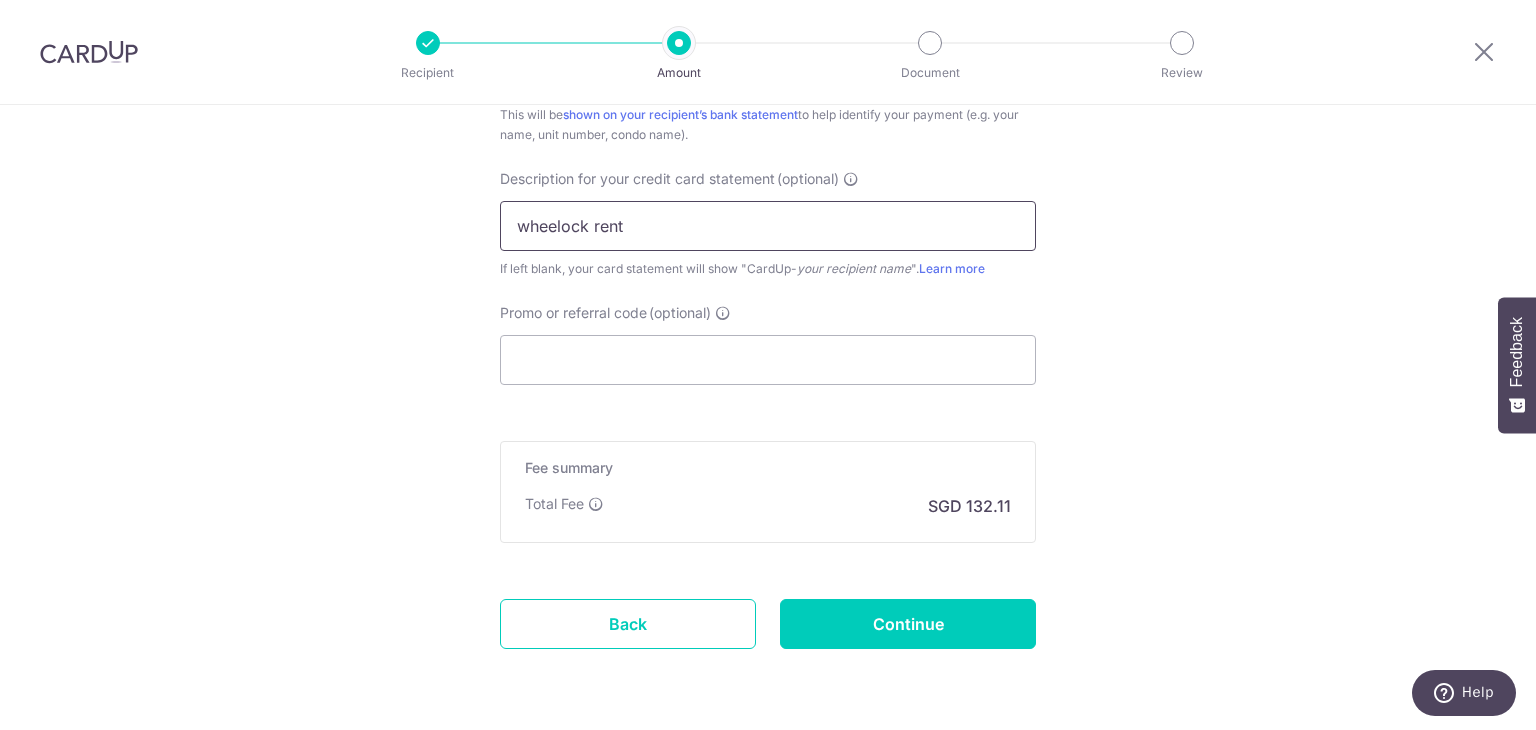 scroll, scrollTop: 1336, scrollLeft: 0, axis: vertical 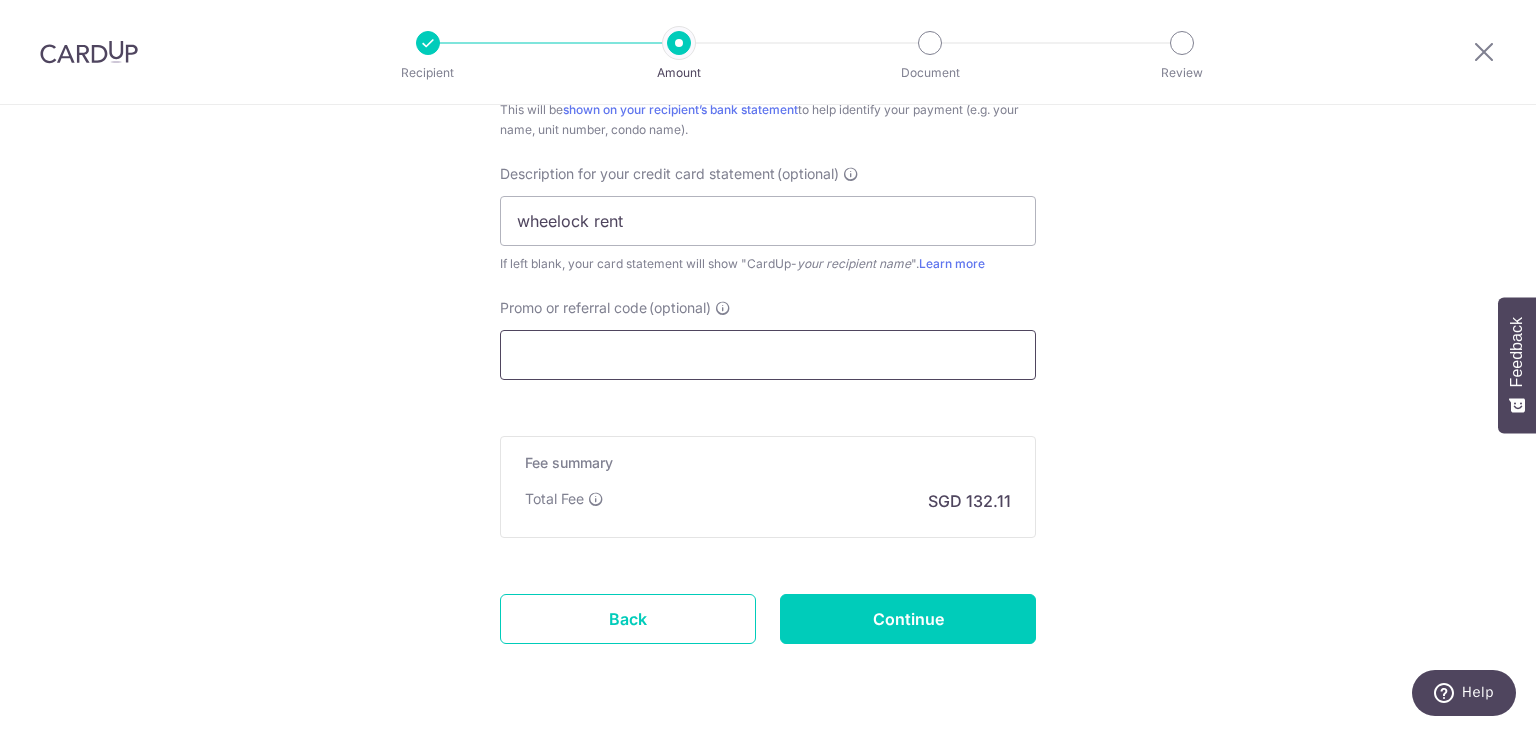 click on "Promo or referral code
(optional)" at bounding box center [768, 355] 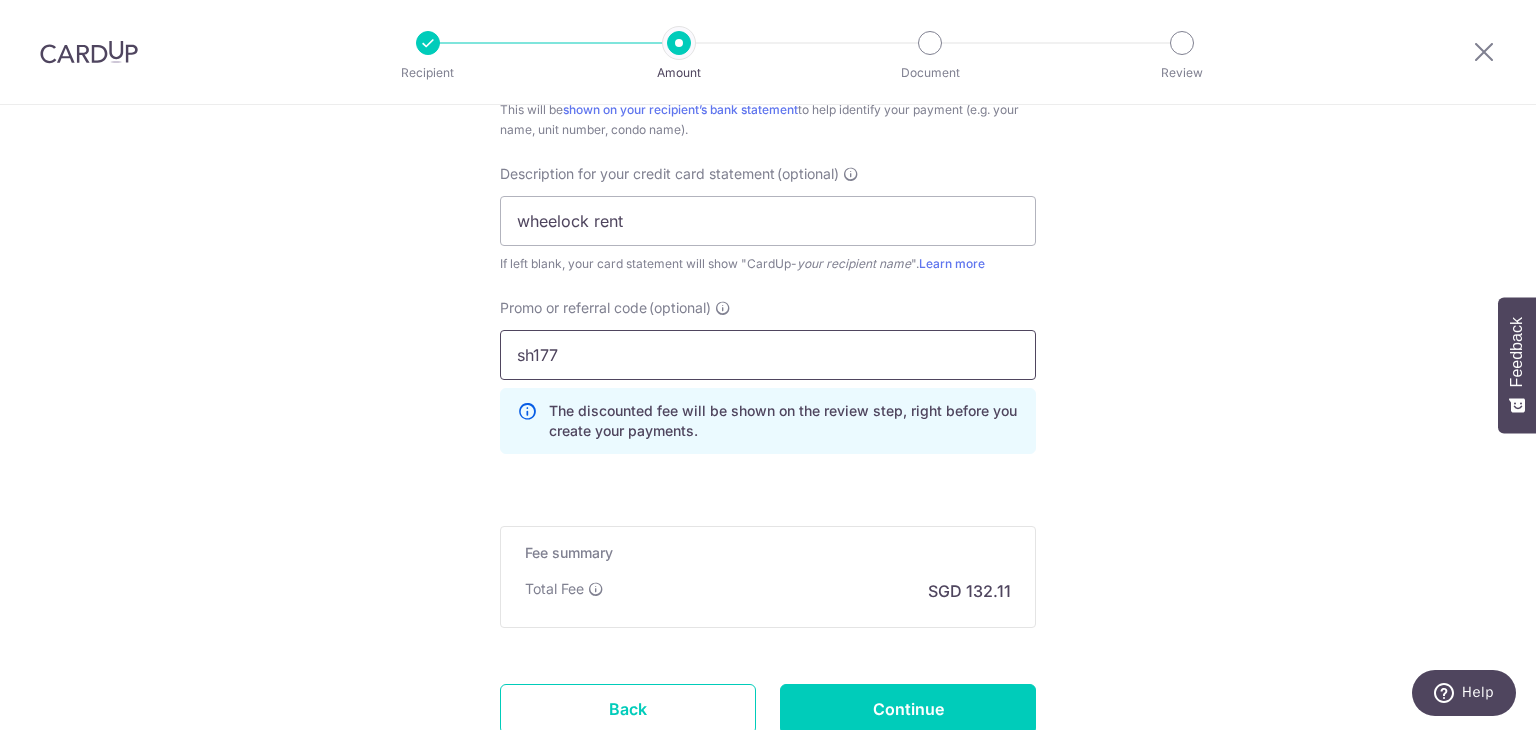 type on "sh177" 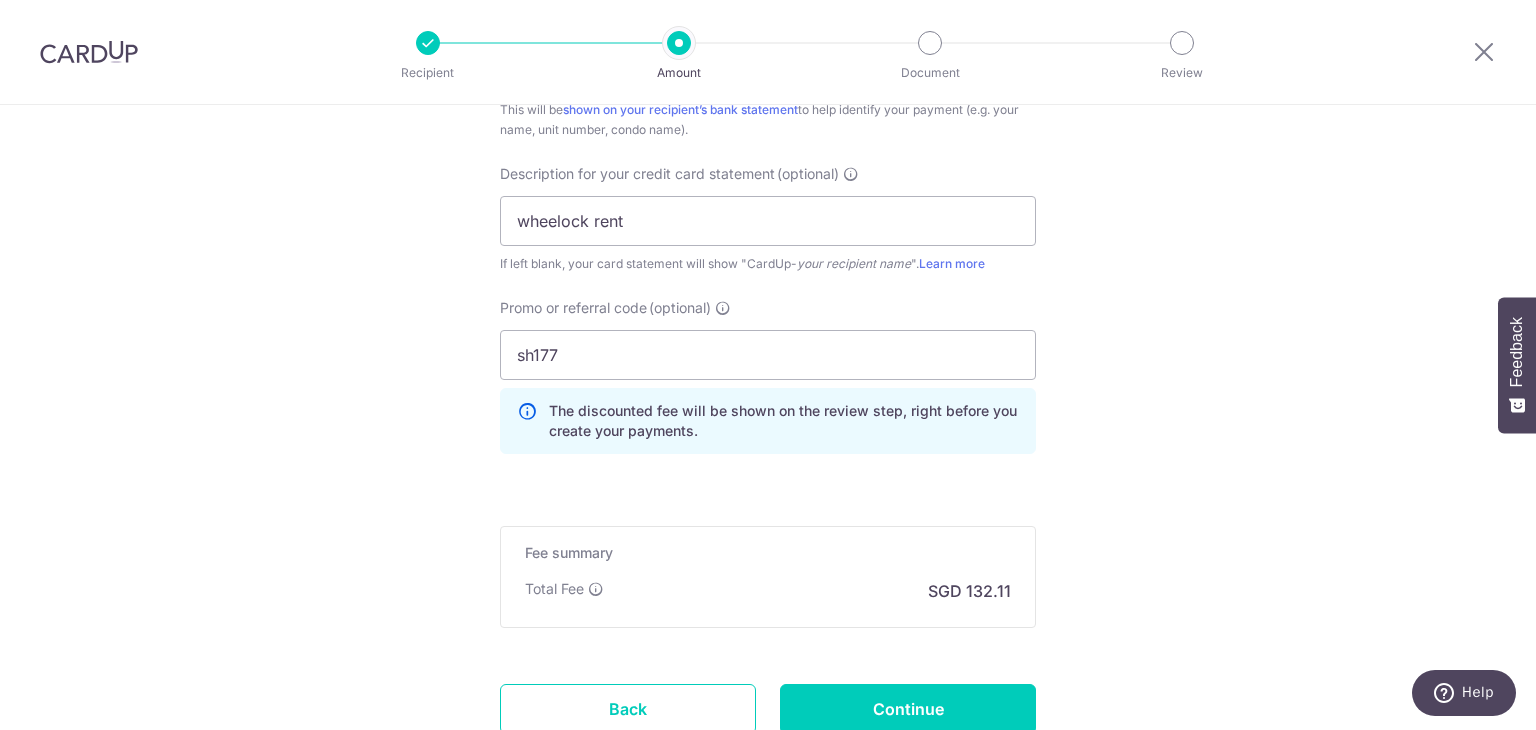 click on "Tell us more about your payment
Enter payment amount
SGD
5,081.34
5081.34
GST
(optional)
SGD
0.00
0.00
Select Card
**** 1964
Add credit card
Your Cards
**** 1000
**** 1964
Secure 256-bit SSL" at bounding box center [768, -174] 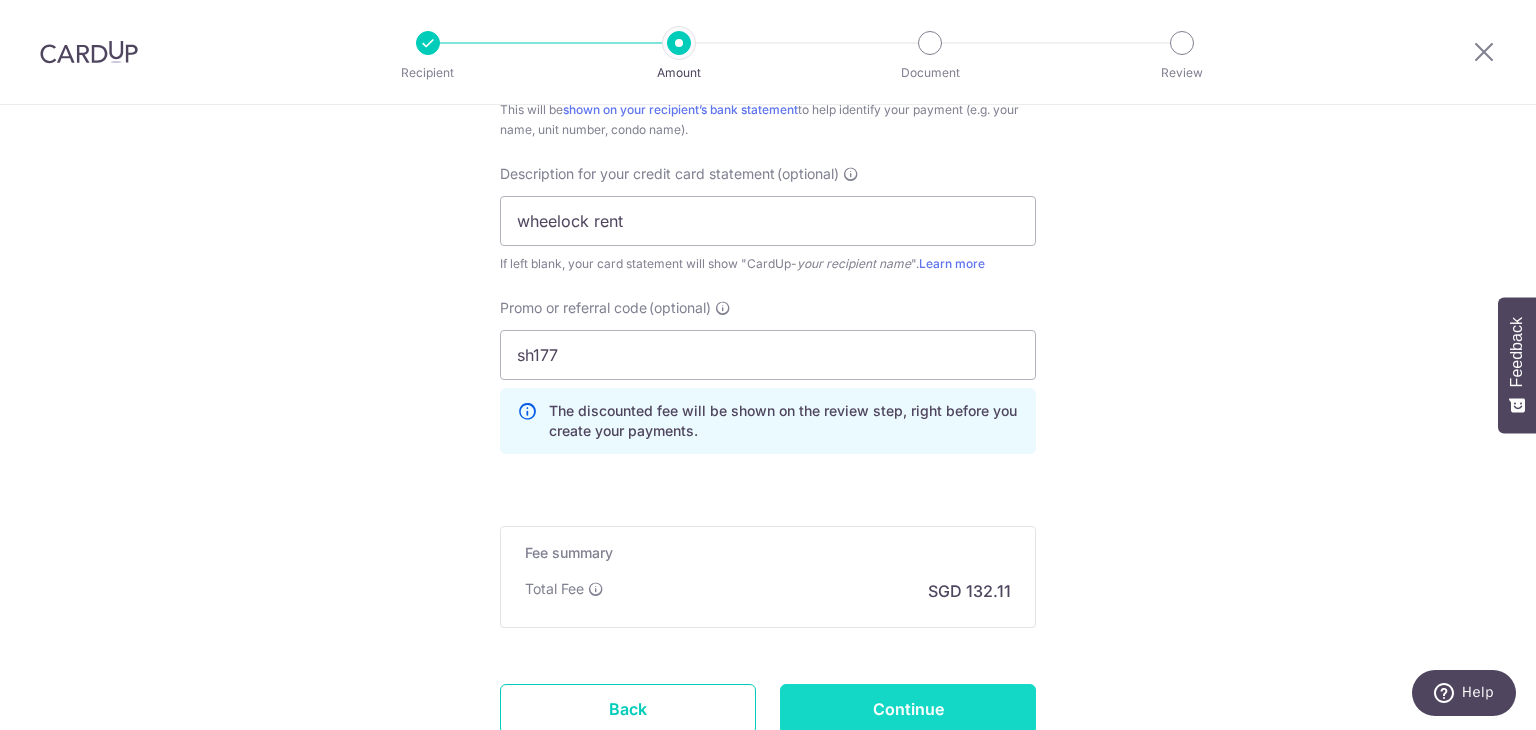click on "Continue" at bounding box center (908, 709) 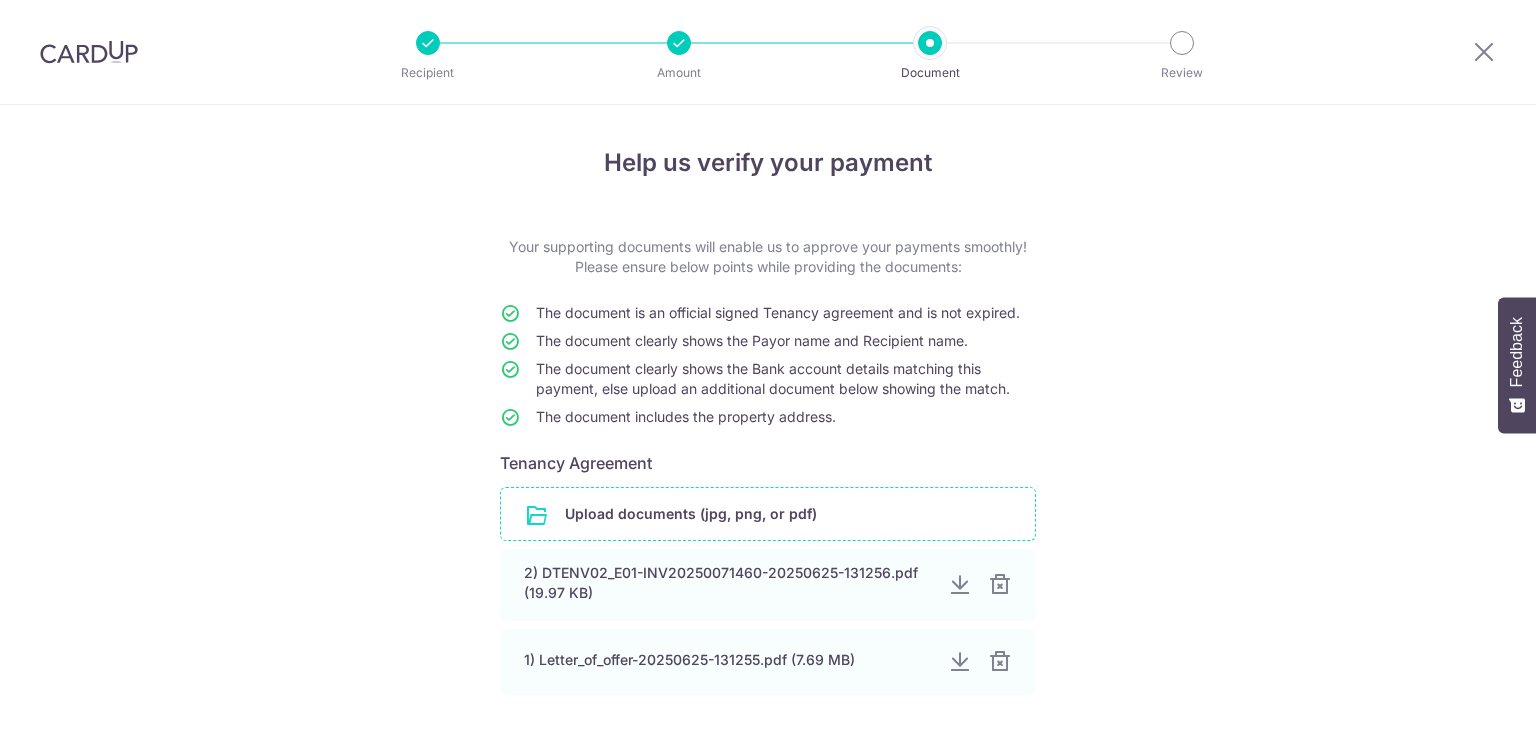 scroll, scrollTop: 0, scrollLeft: 0, axis: both 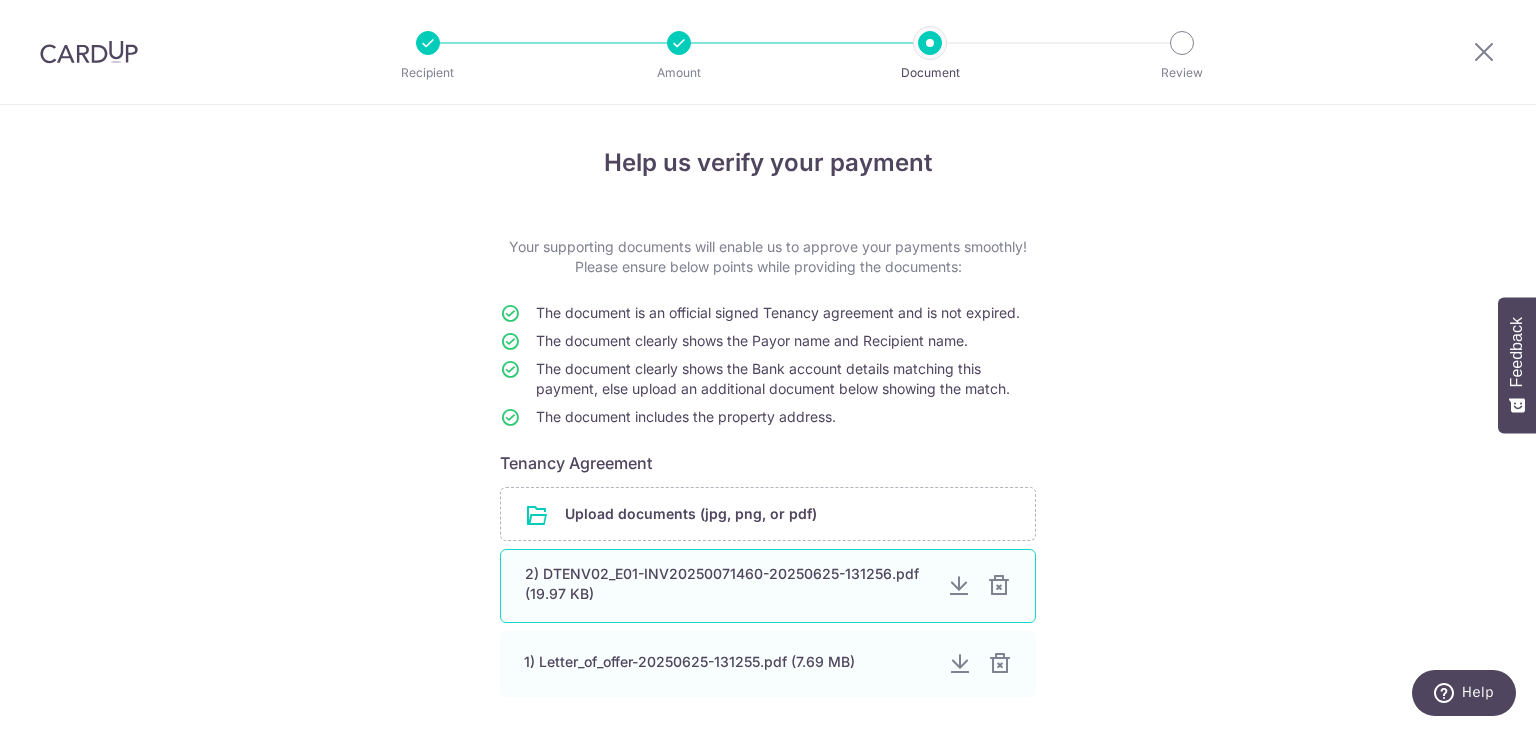 click at bounding box center (999, 586) 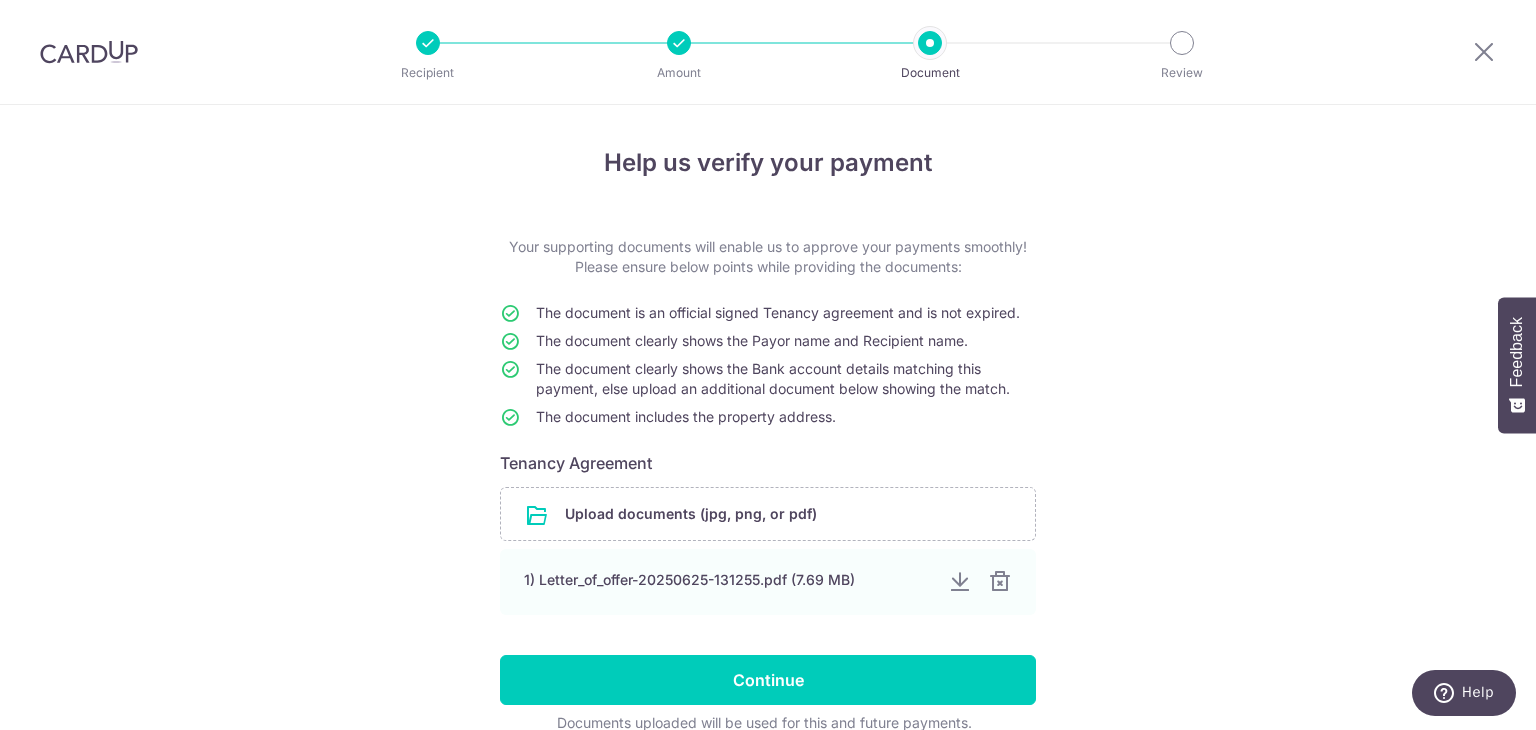 click at bounding box center [1000, 582] 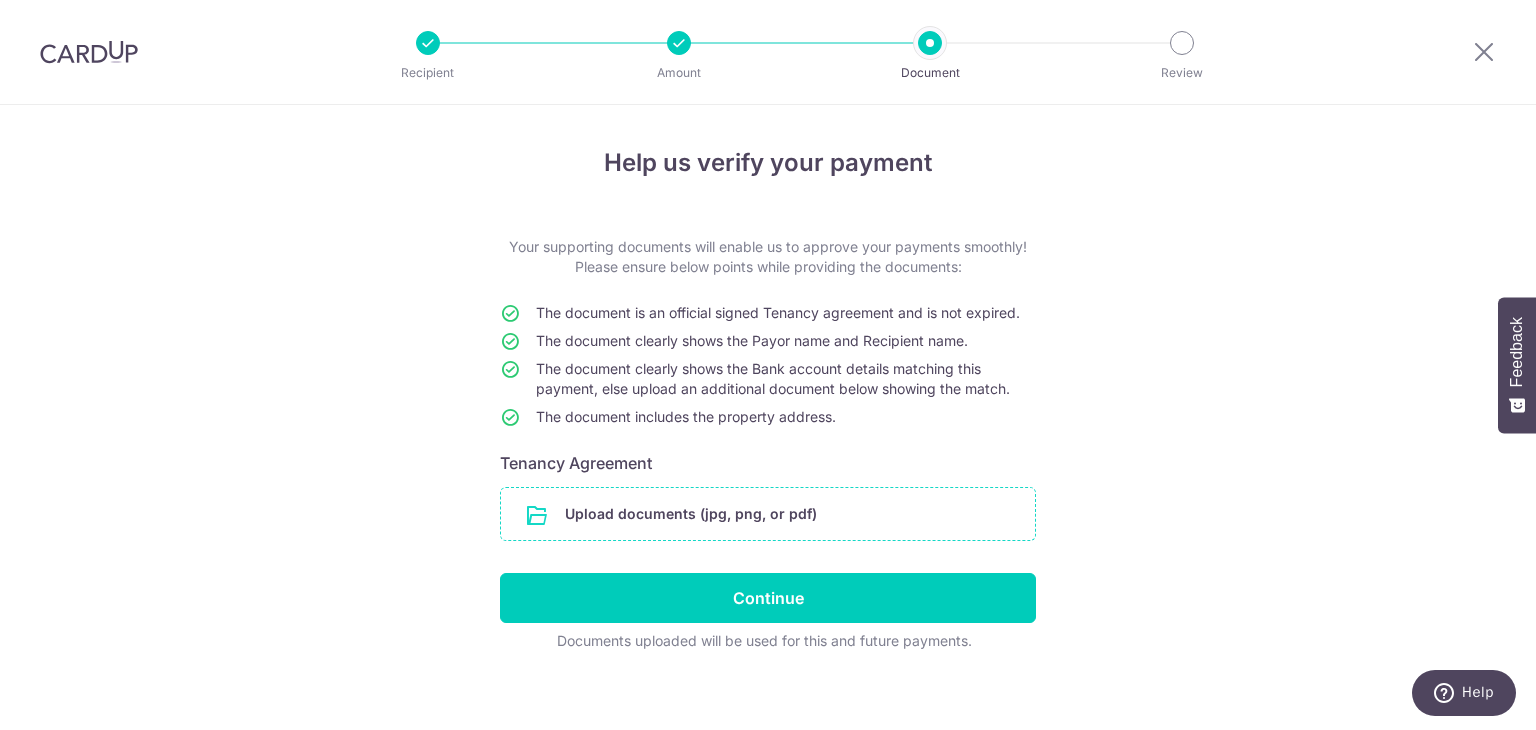 click at bounding box center [768, 514] 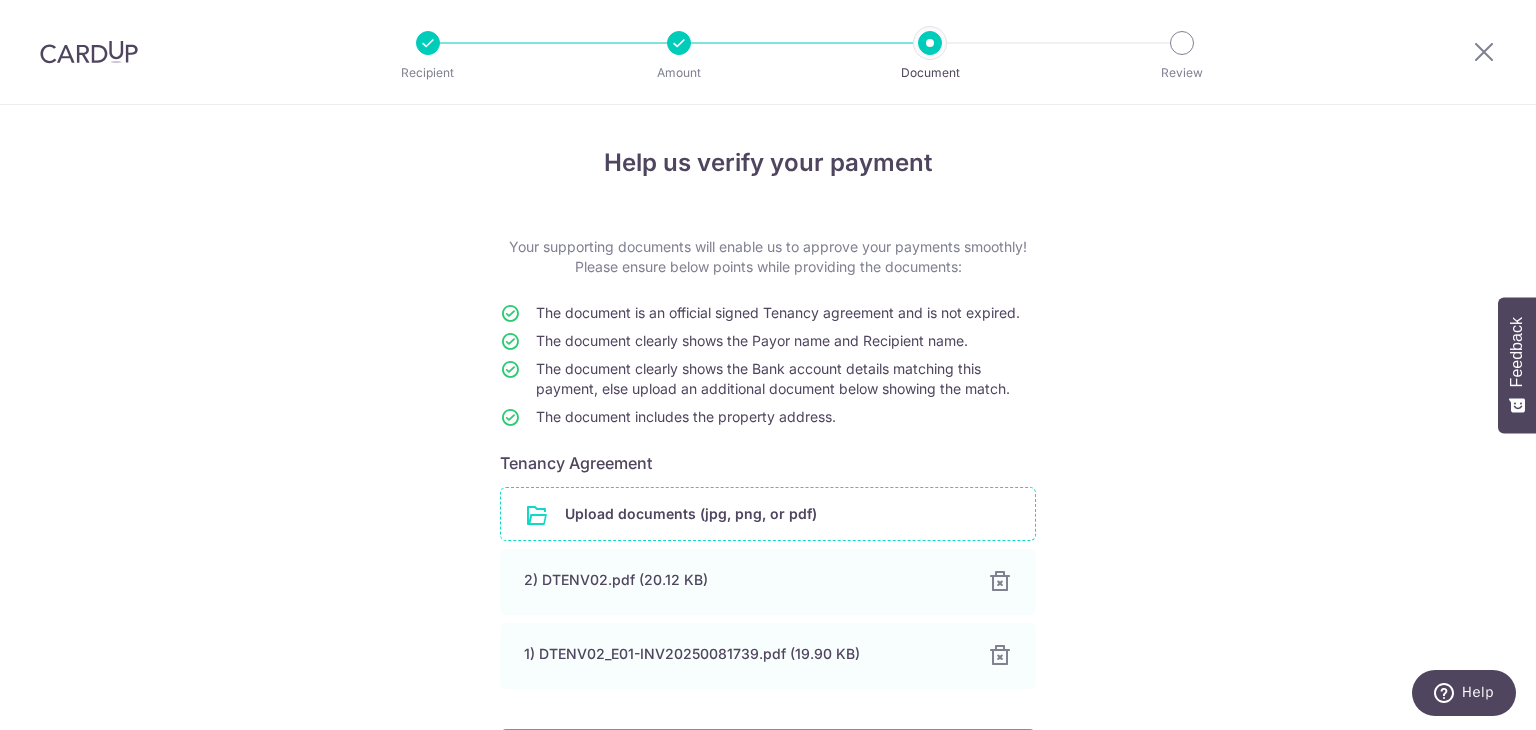 scroll, scrollTop: 170, scrollLeft: 0, axis: vertical 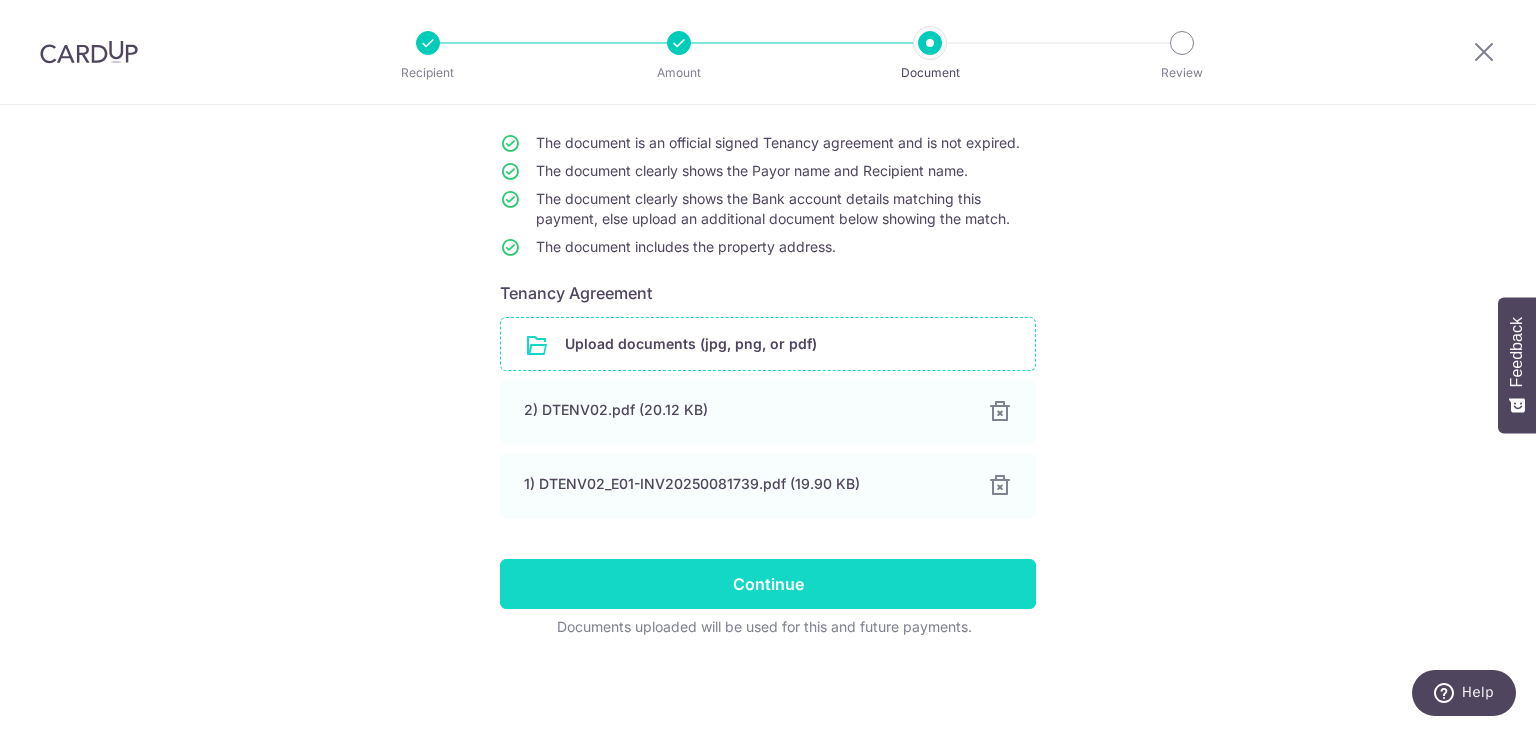 click on "Continue" at bounding box center [768, 584] 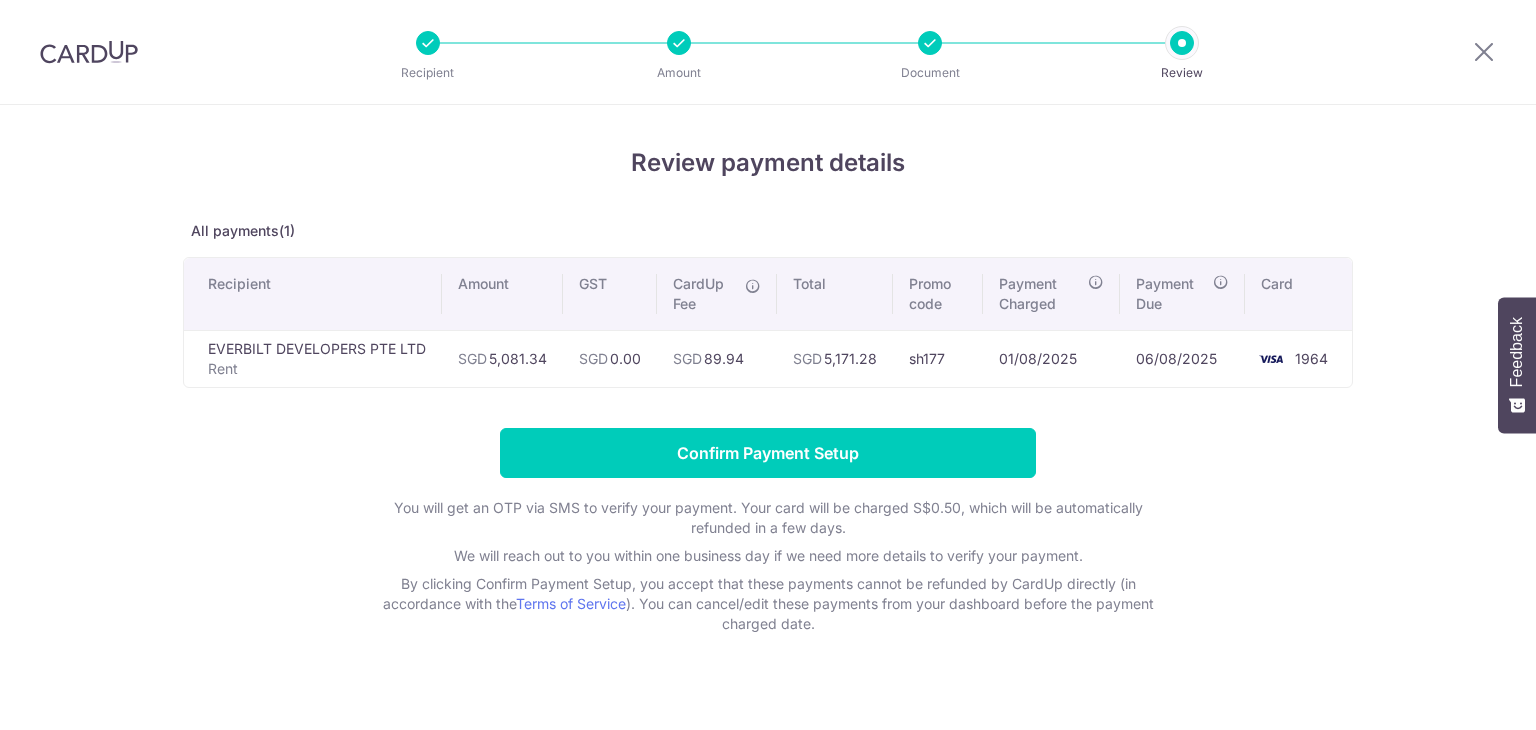 scroll, scrollTop: 0, scrollLeft: 0, axis: both 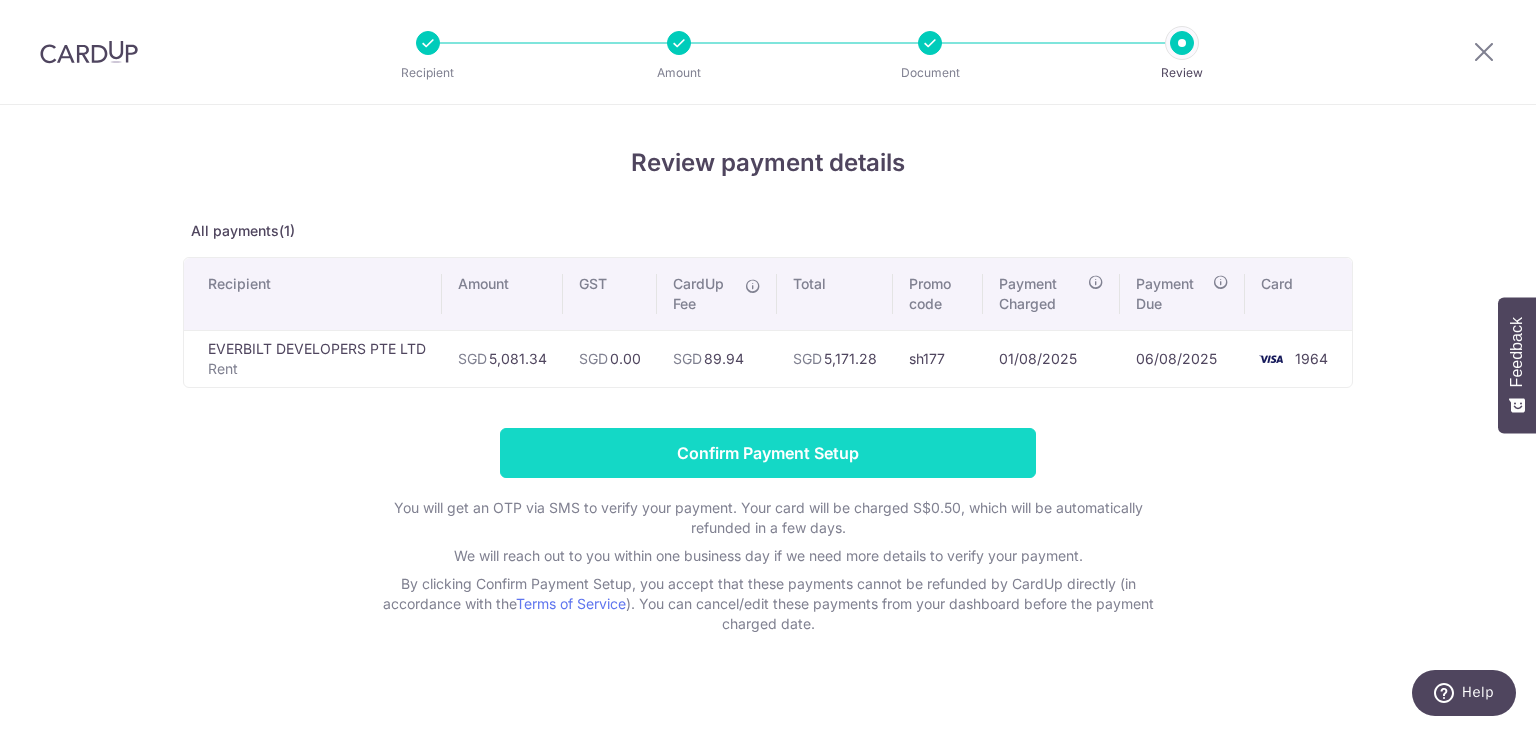 click on "Confirm Payment Setup" at bounding box center (768, 453) 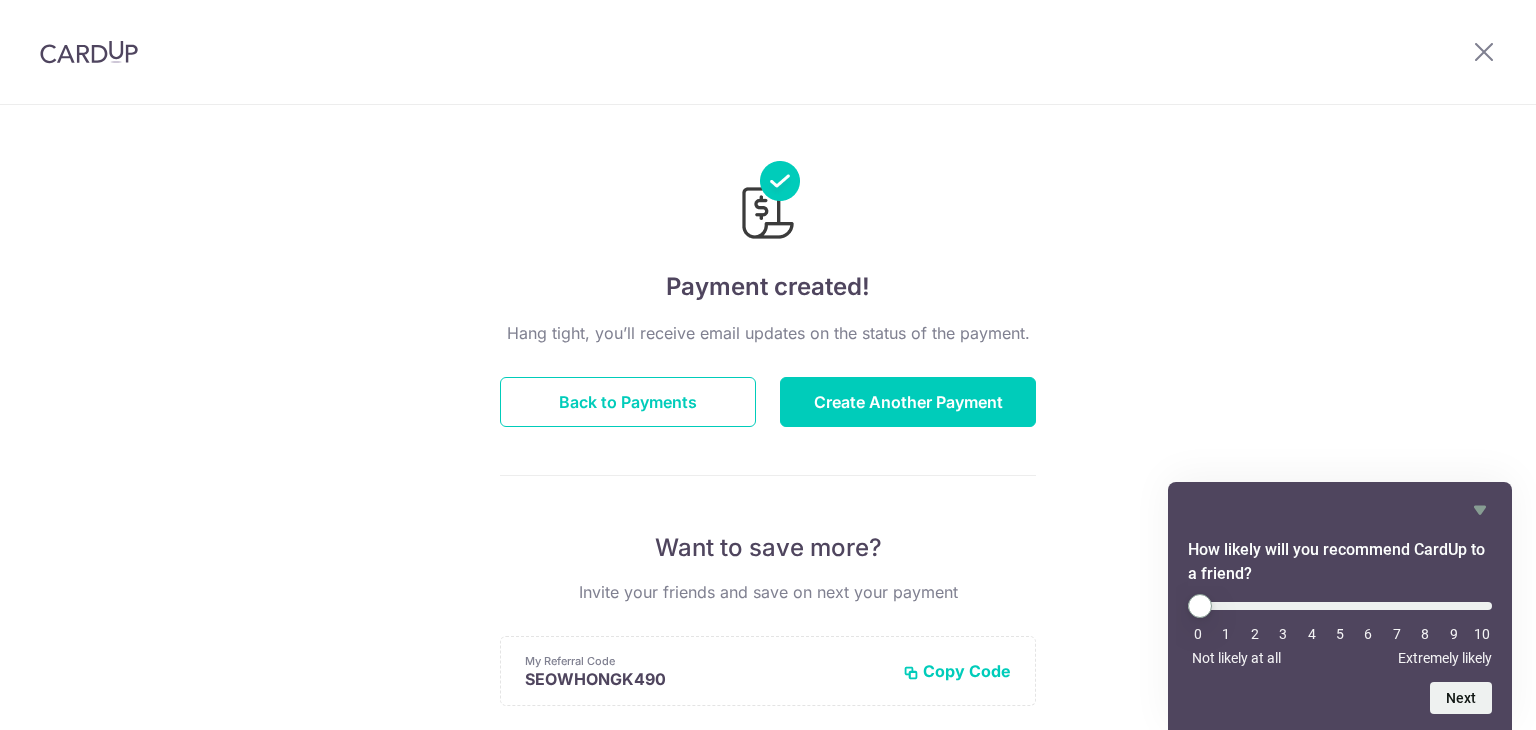scroll, scrollTop: 0, scrollLeft: 0, axis: both 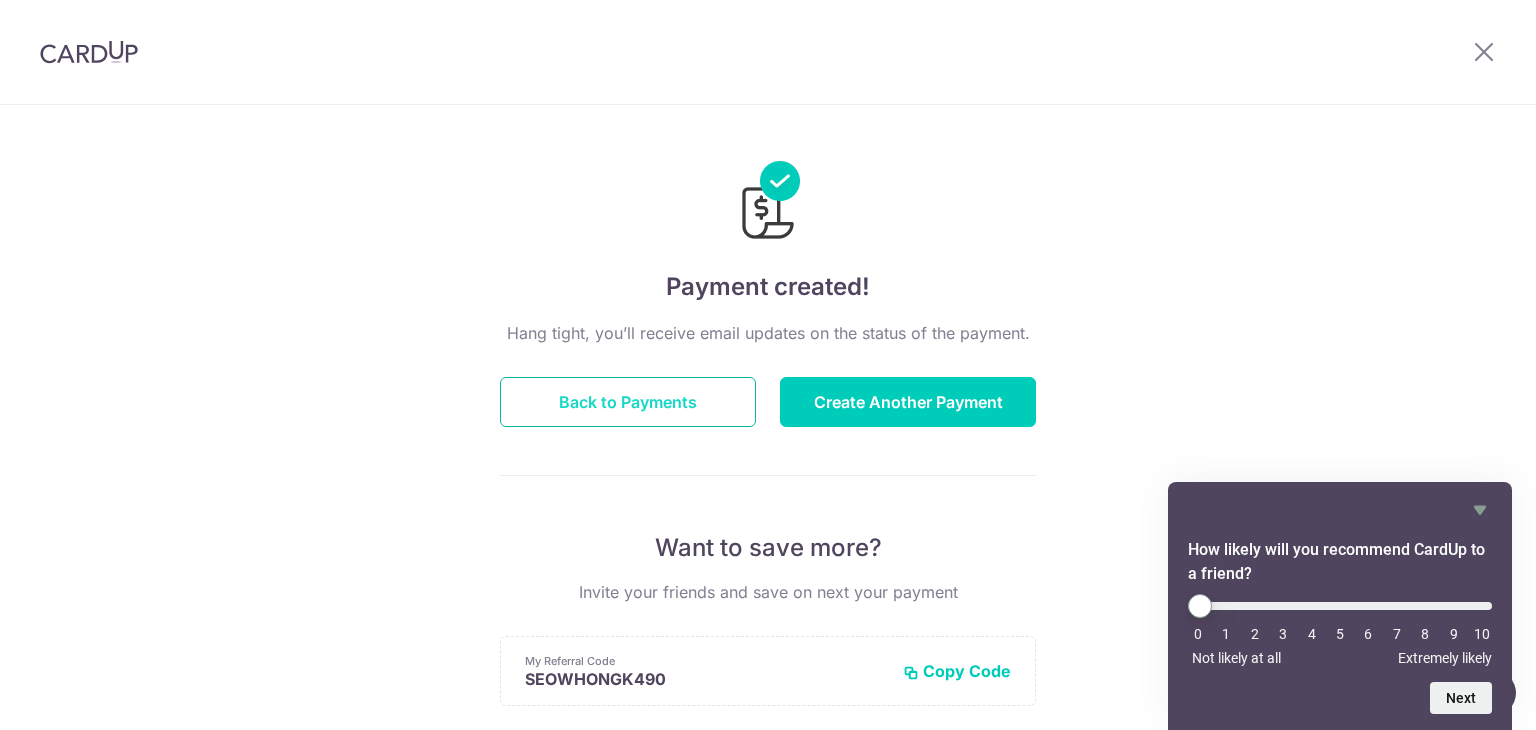 click on "Back to Payments" at bounding box center (628, 402) 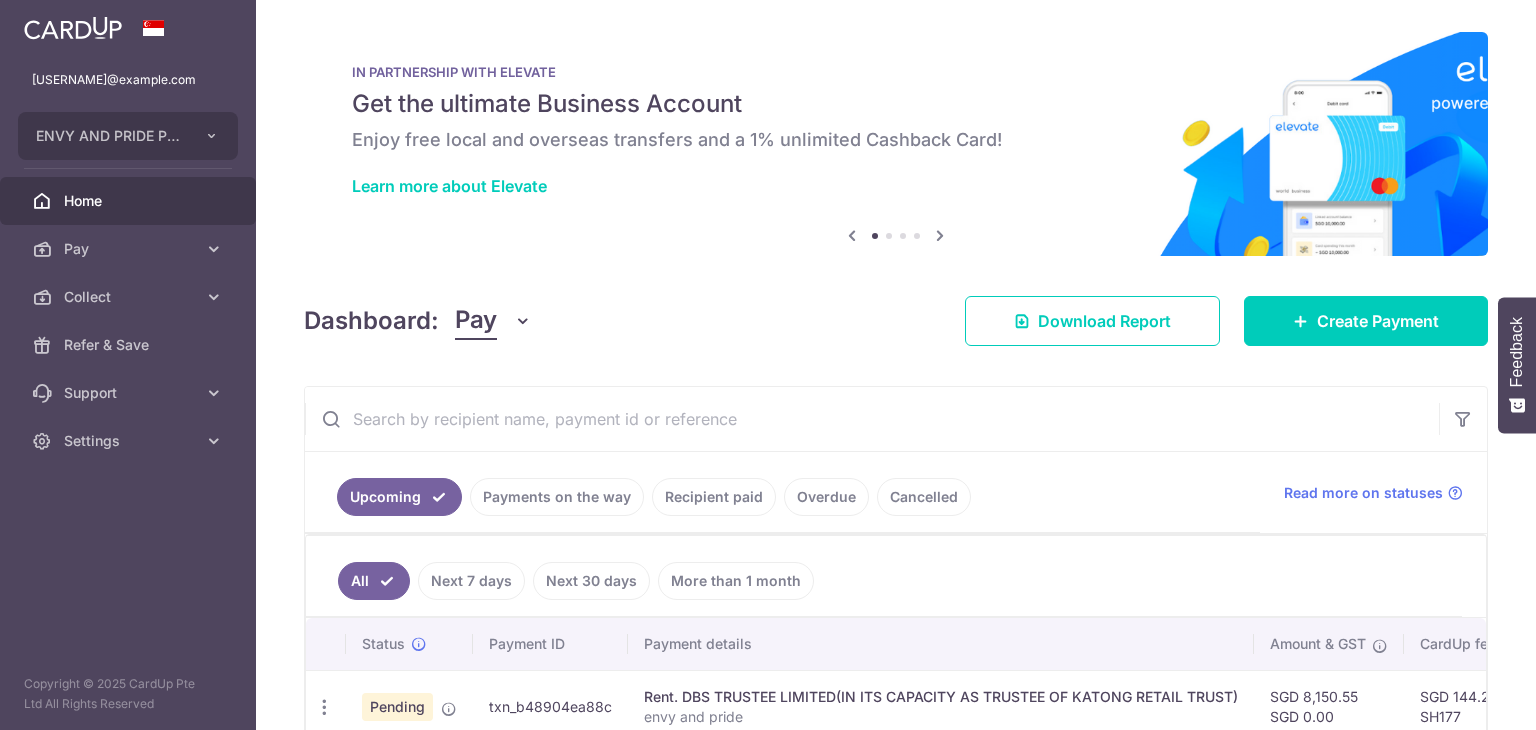 scroll, scrollTop: 0, scrollLeft: 0, axis: both 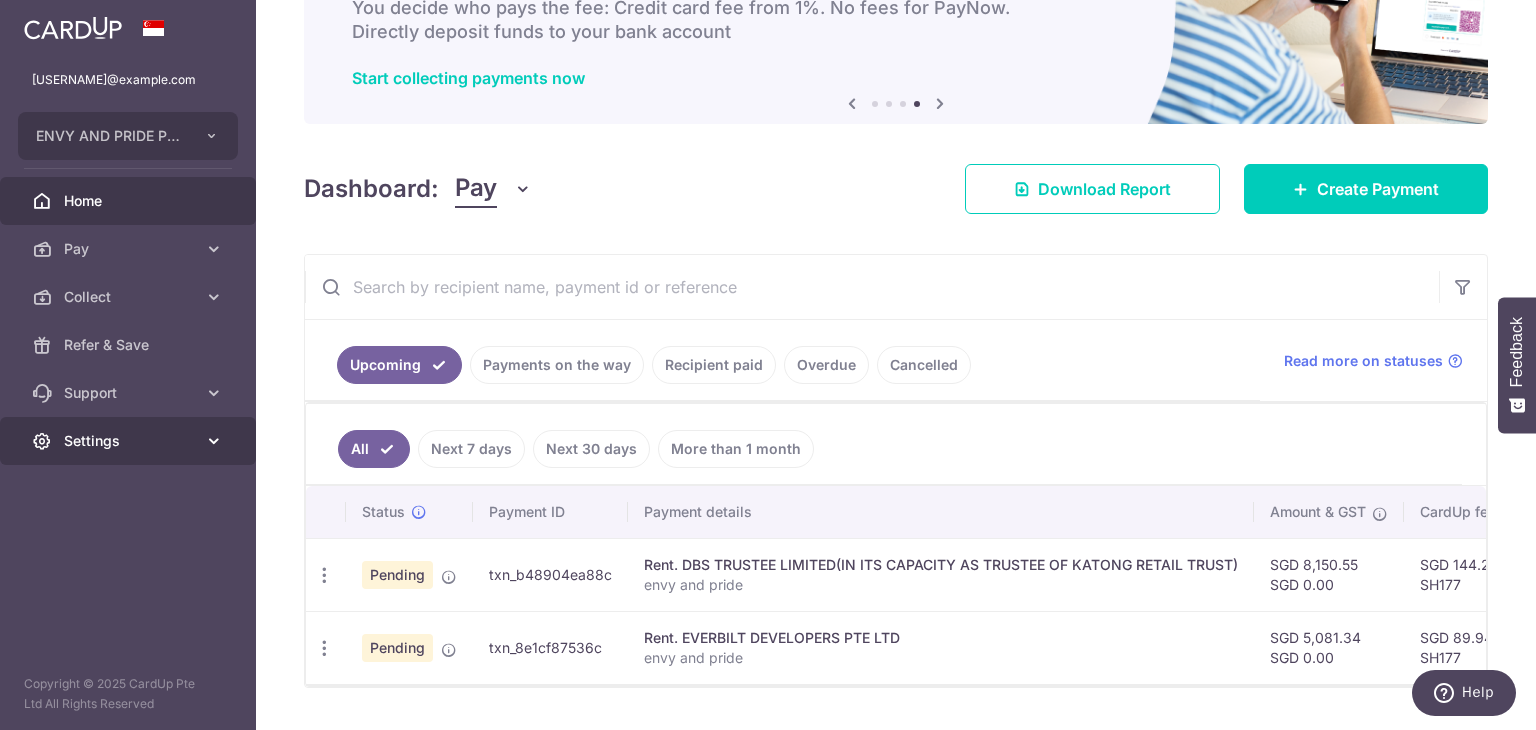 click on "Settings" at bounding box center [130, 441] 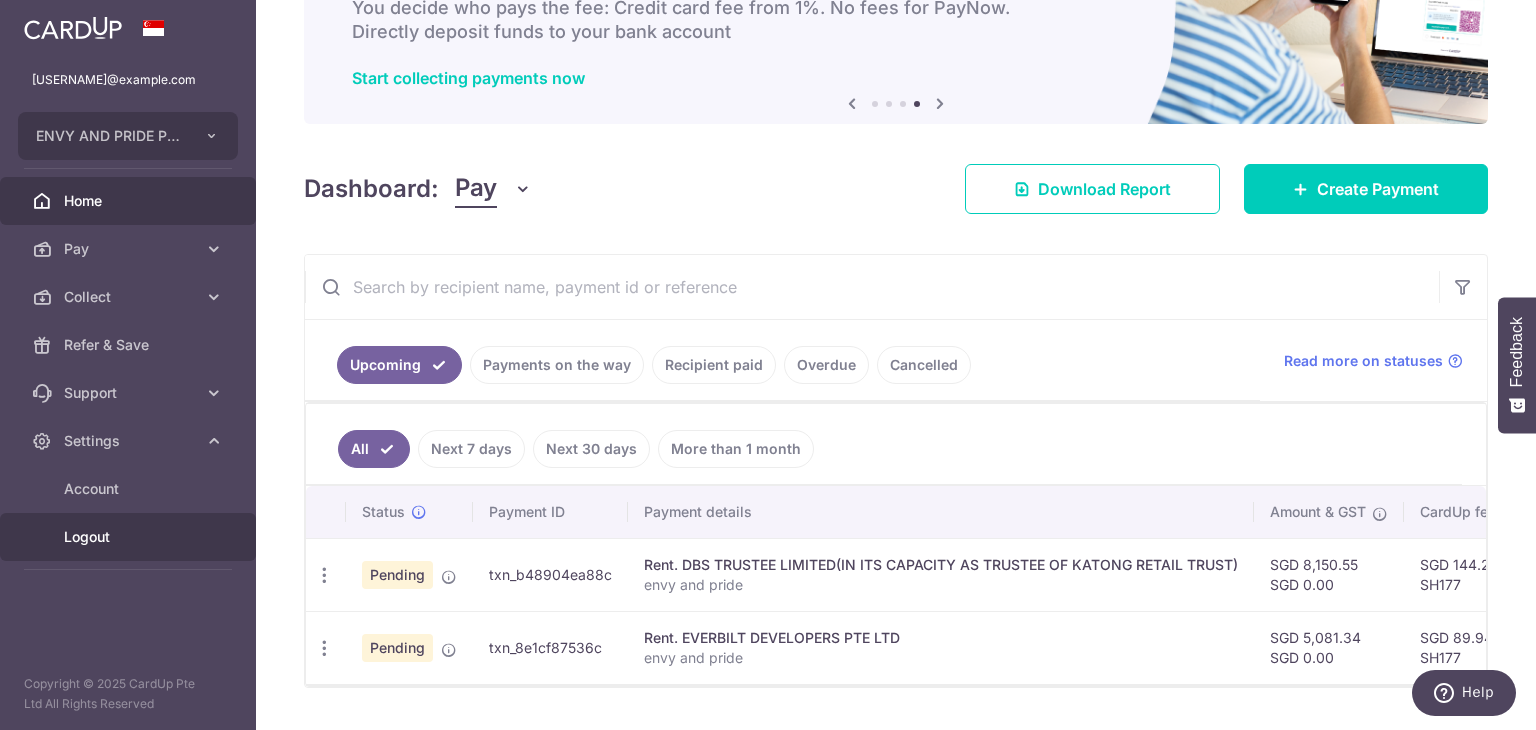 click on "Logout" at bounding box center [130, 537] 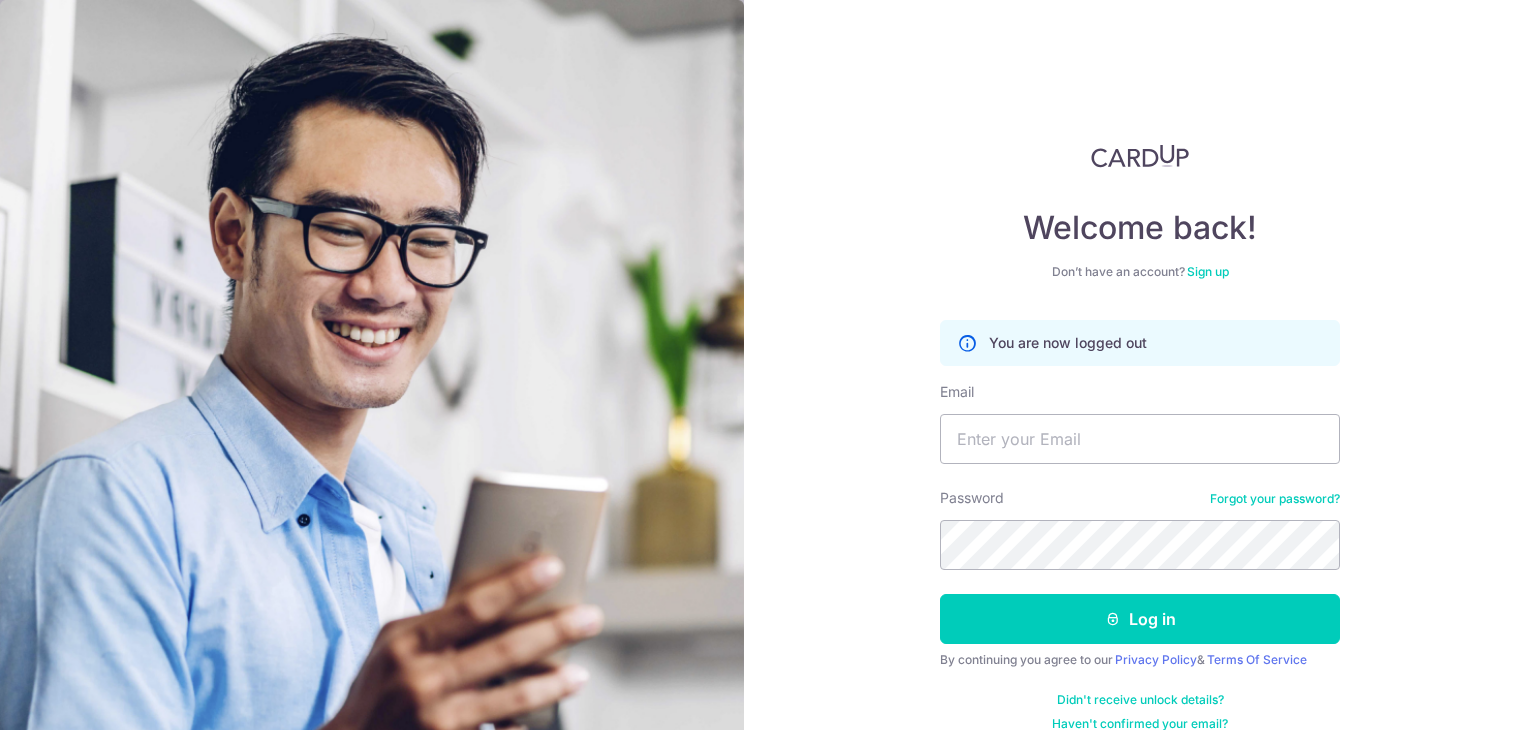scroll, scrollTop: 0, scrollLeft: 0, axis: both 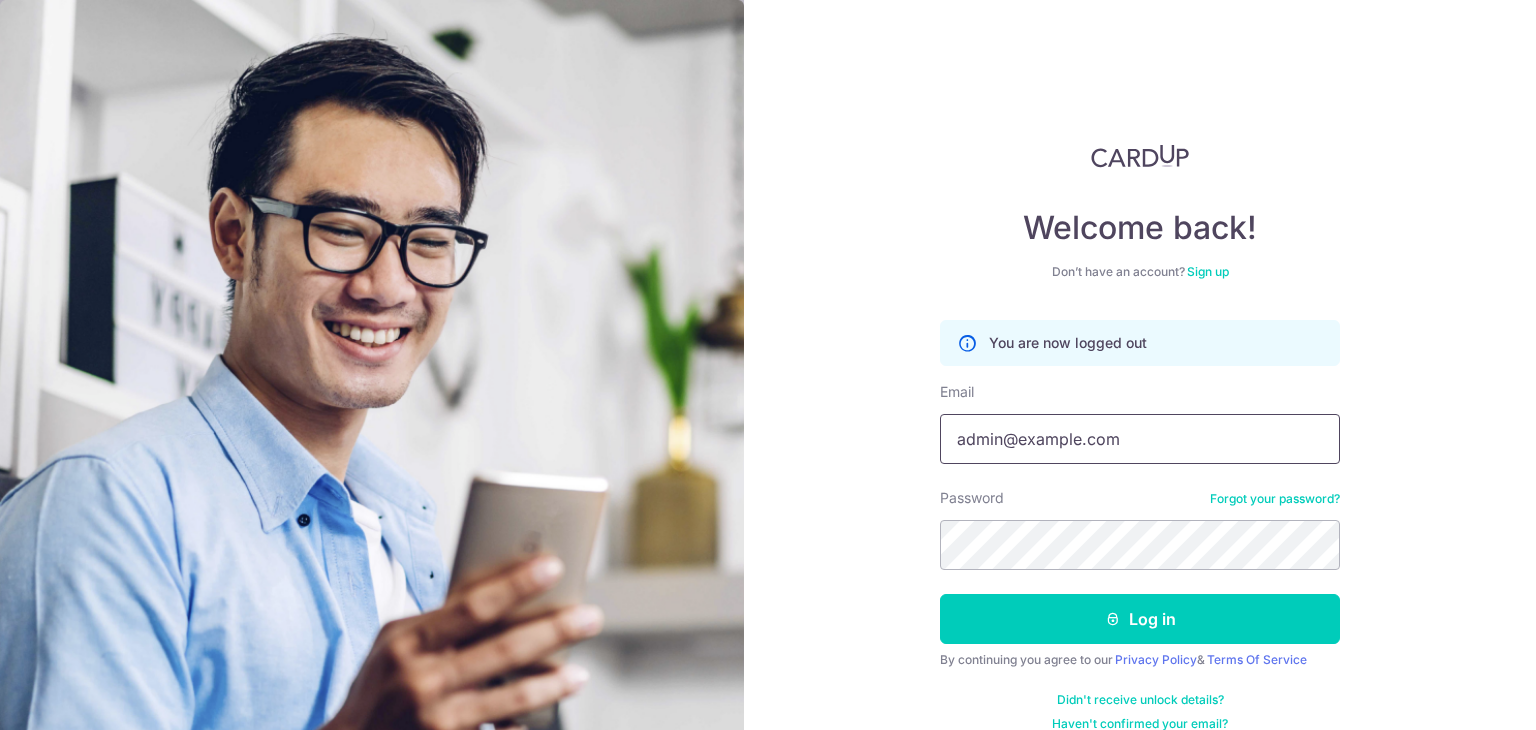 click on "admin@luccavudor.com" at bounding box center (1140, 439) 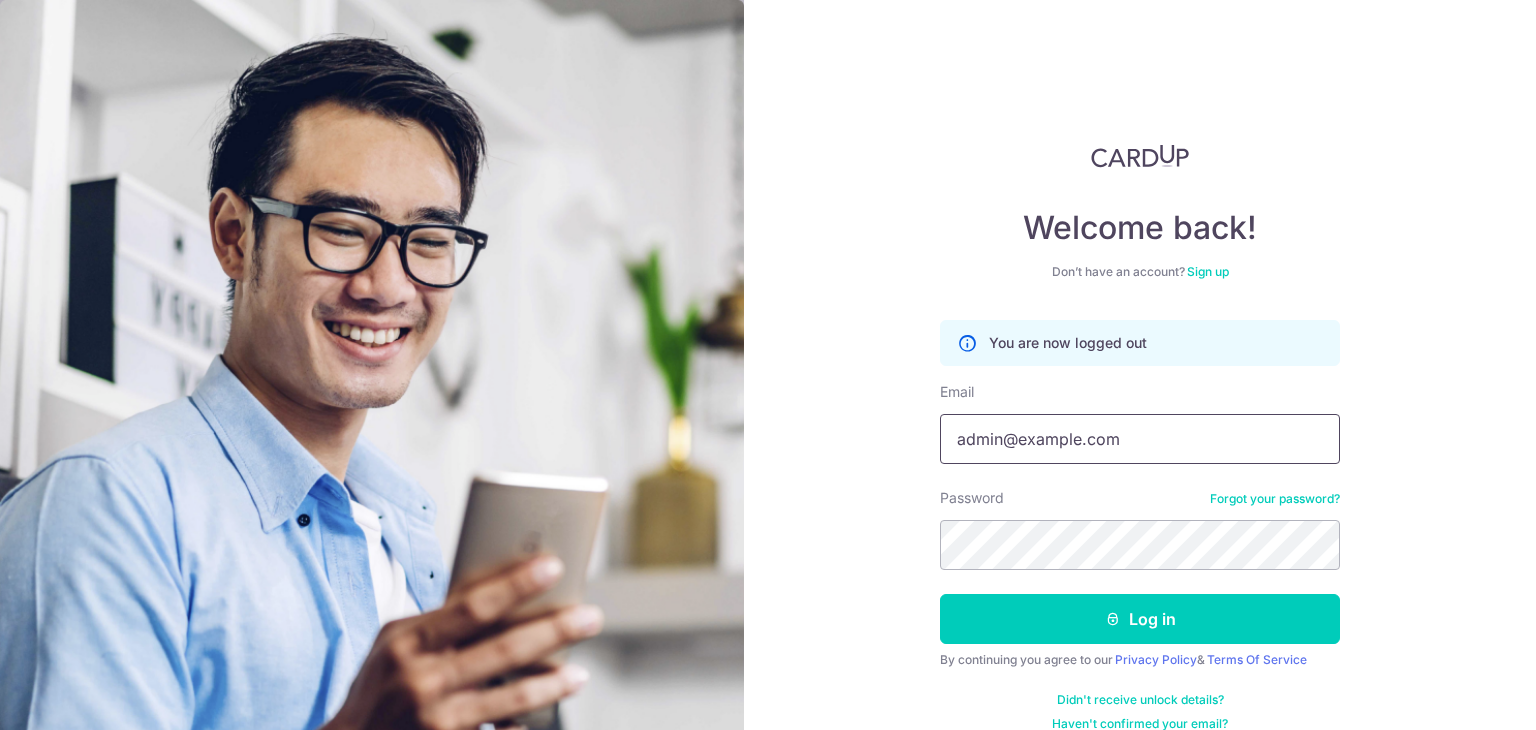 type on "Jolyne@starkeliving.com" 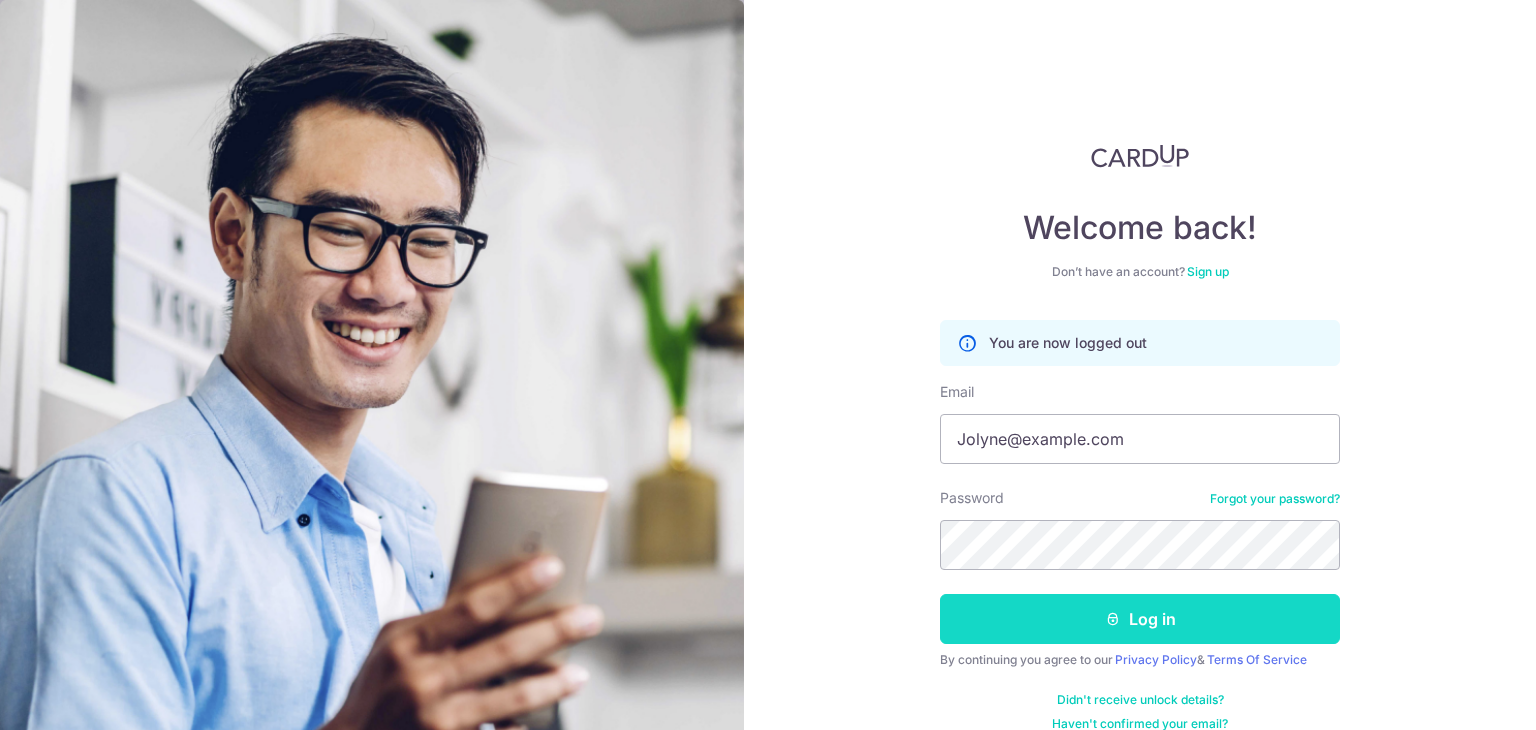 click on "Log in" at bounding box center (1140, 619) 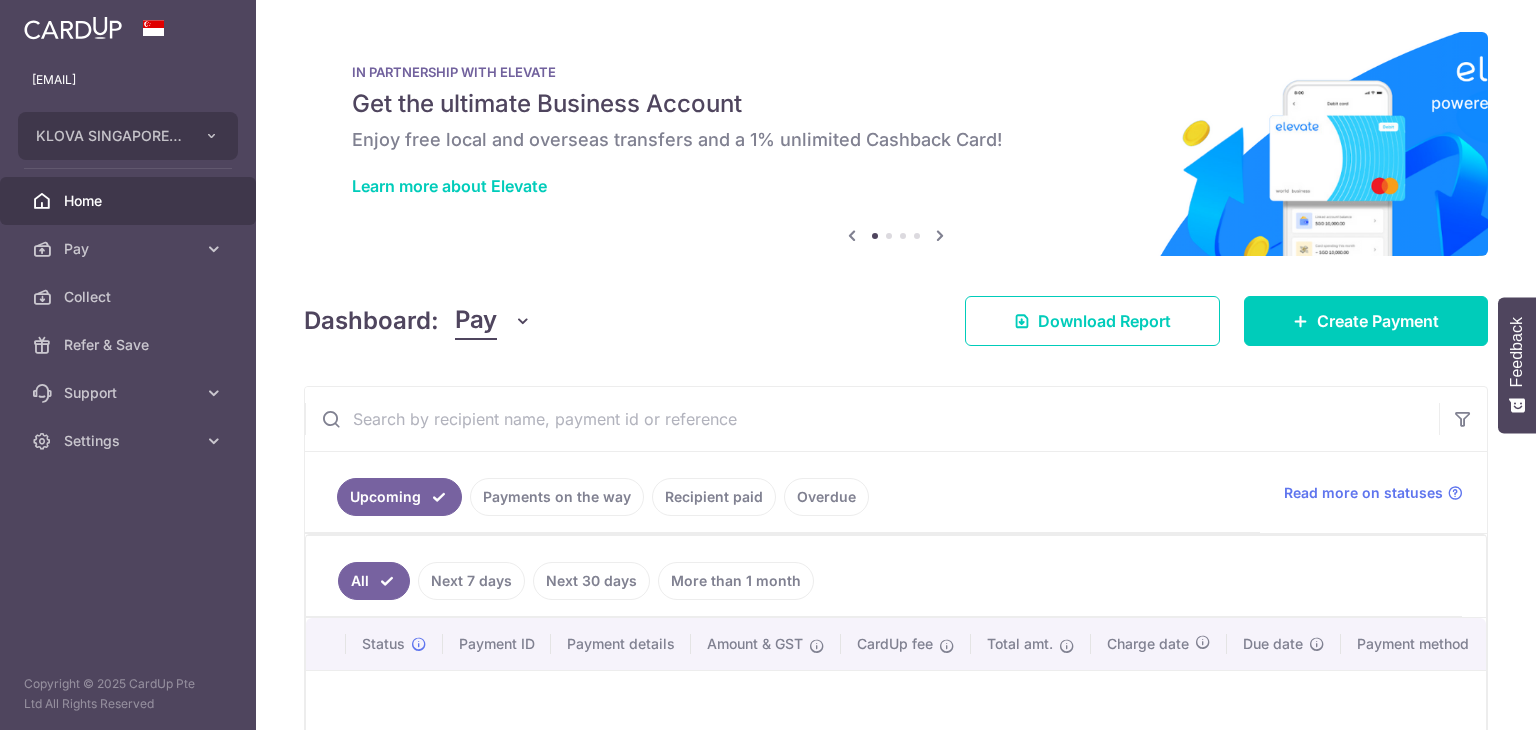 scroll, scrollTop: 0, scrollLeft: 0, axis: both 